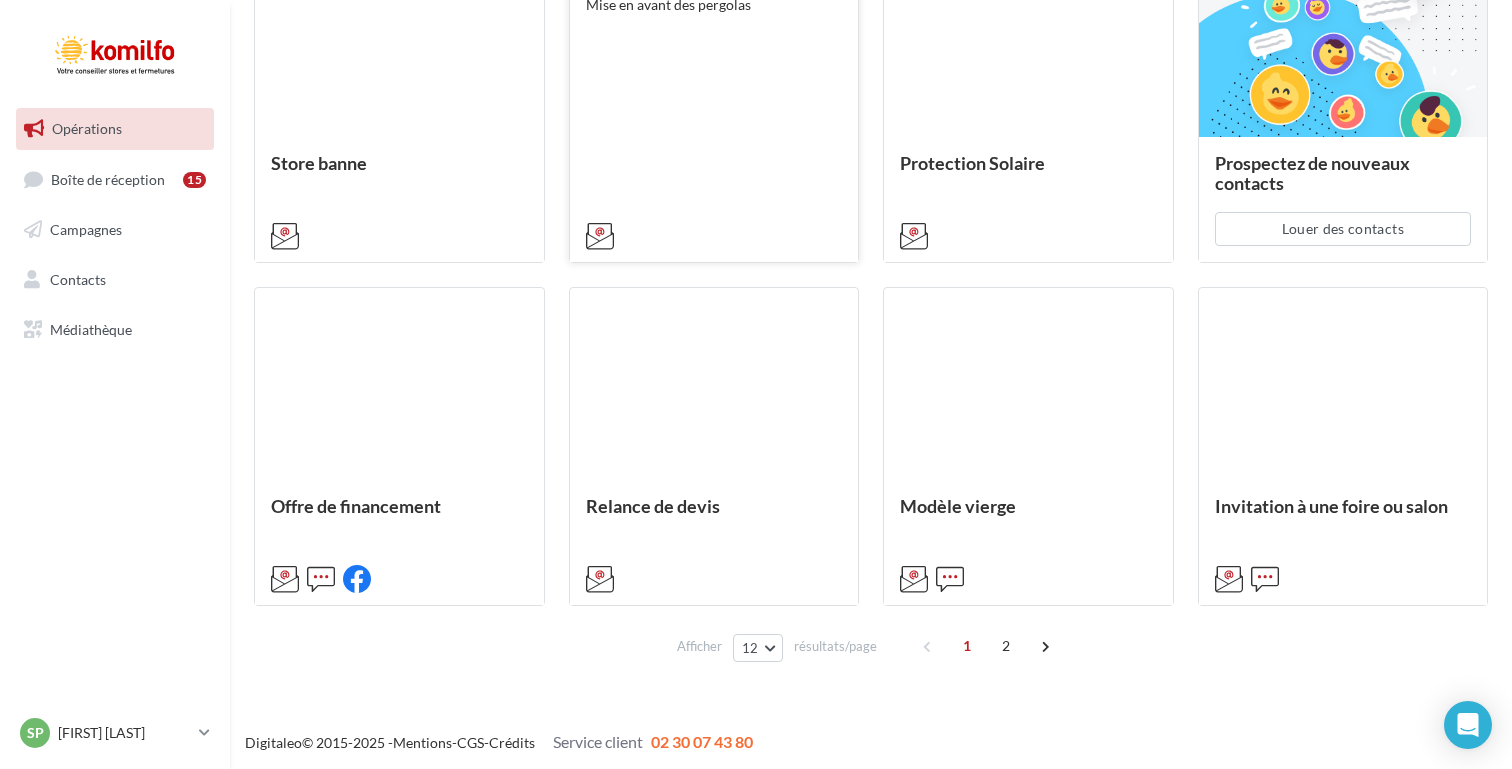 scroll, scrollTop: 980, scrollLeft: 0, axis: vertical 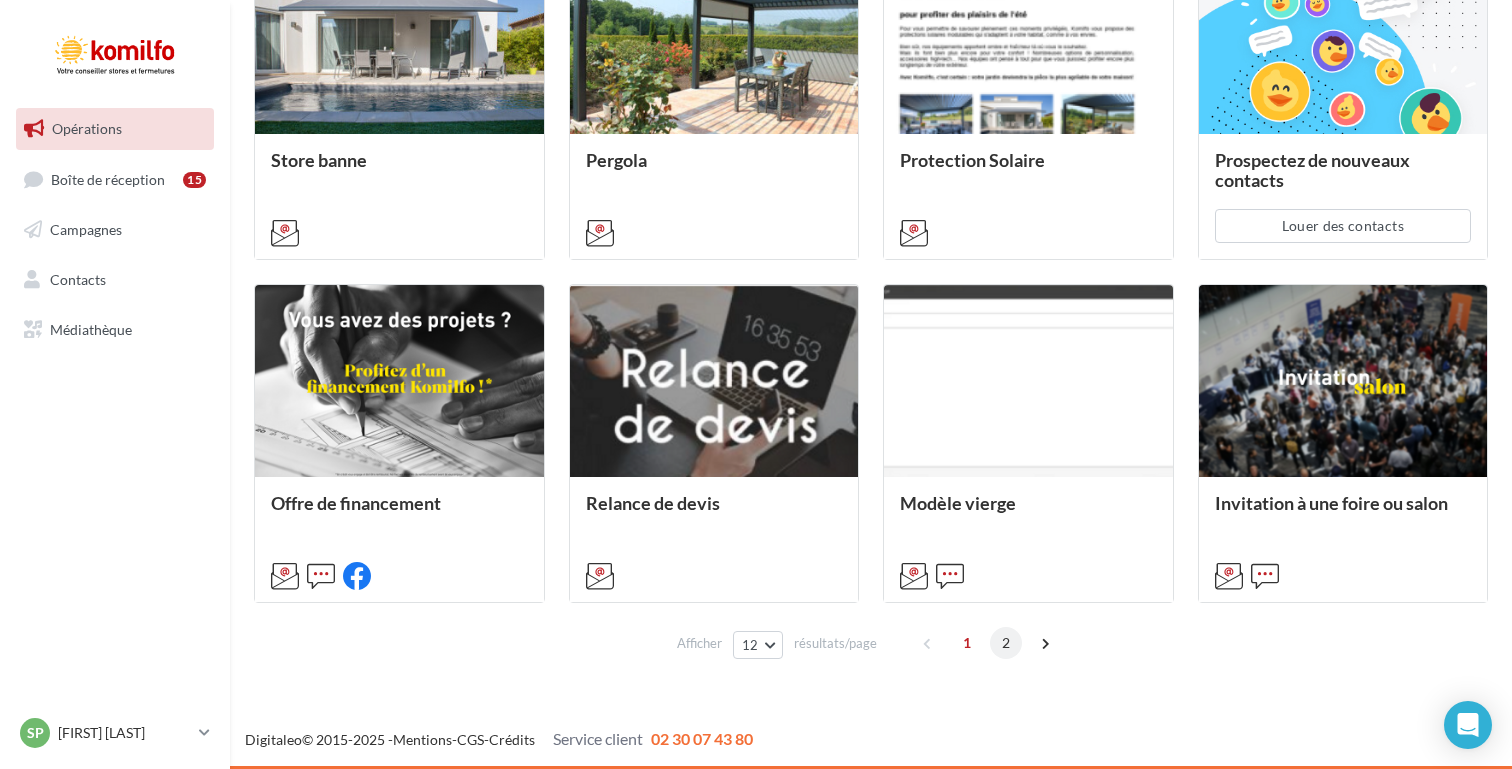 click on "2" at bounding box center (1006, 643) 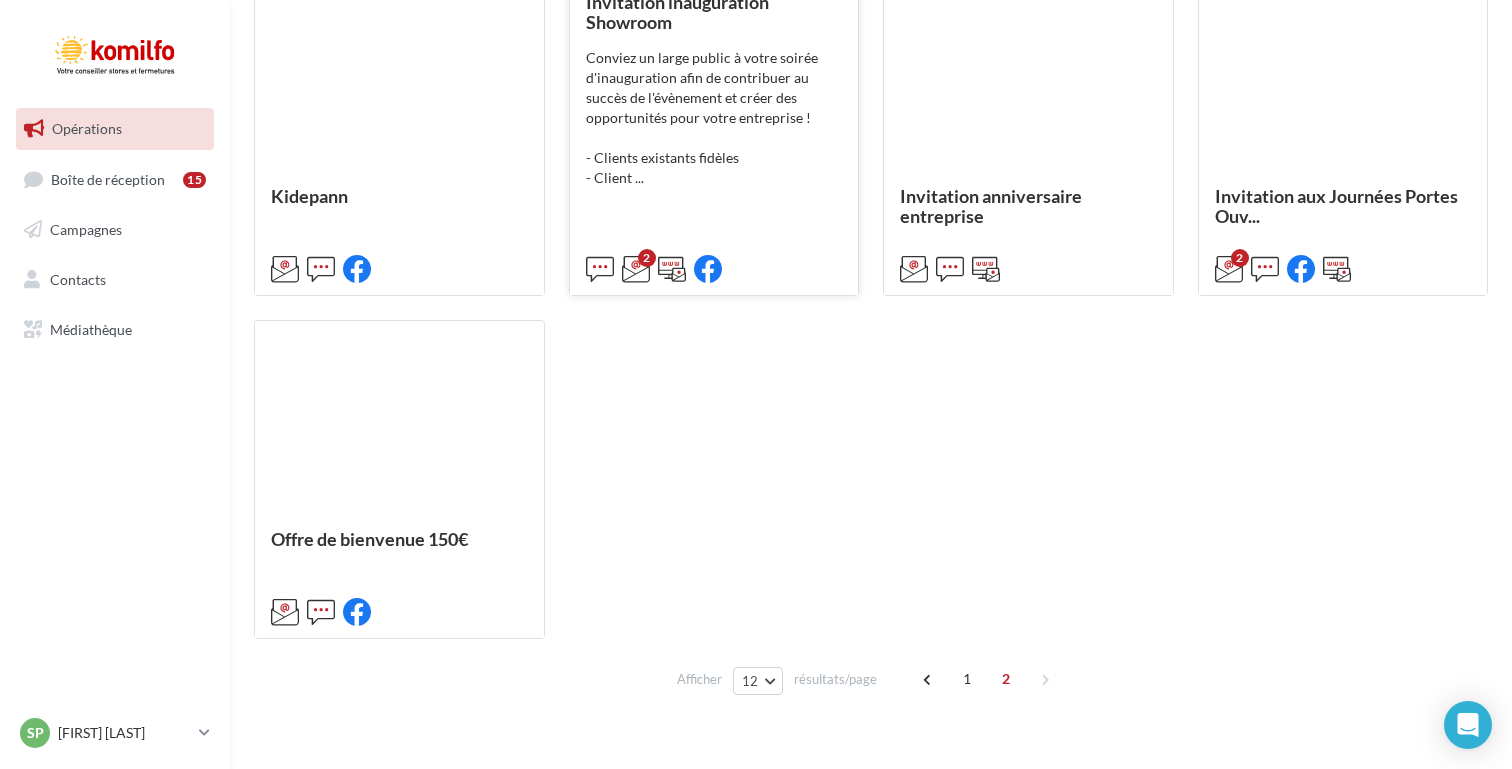 scroll, scrollTop: 980, scrollLeft: 0, axis: vertical 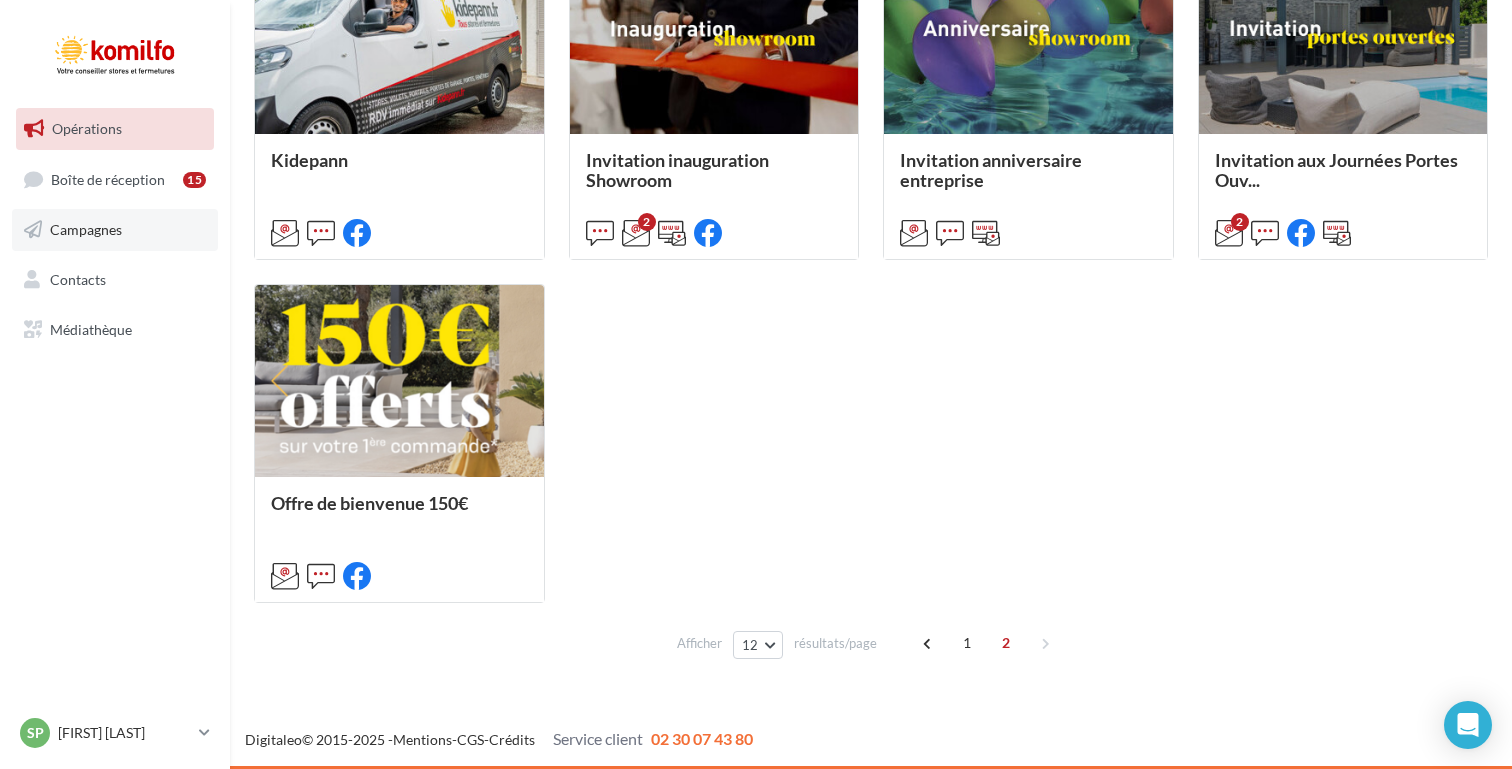 click on "Campagnes" at bounding box center (115, 230) 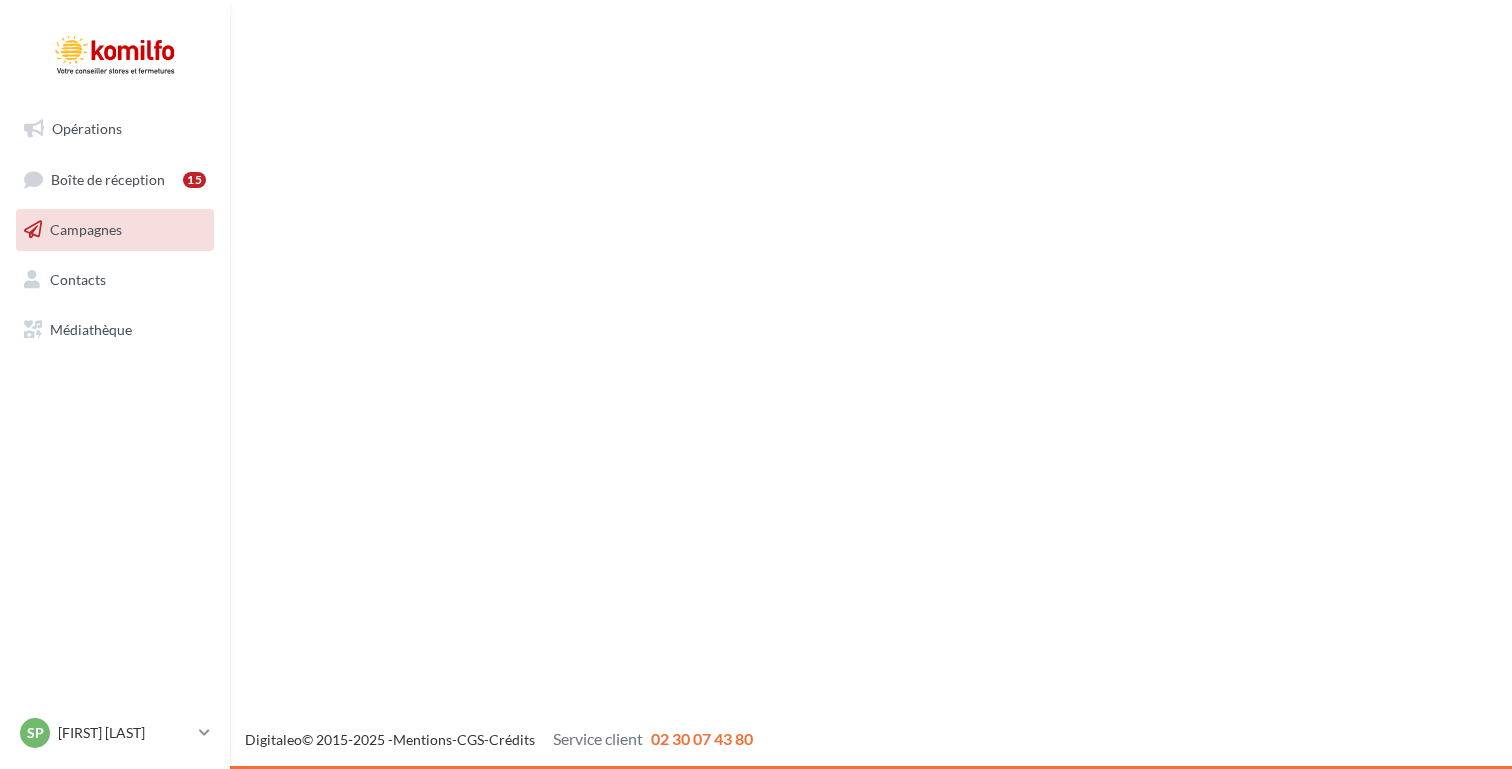 scroll, scrollTop: 0, scrollLeft: 0, axis: both 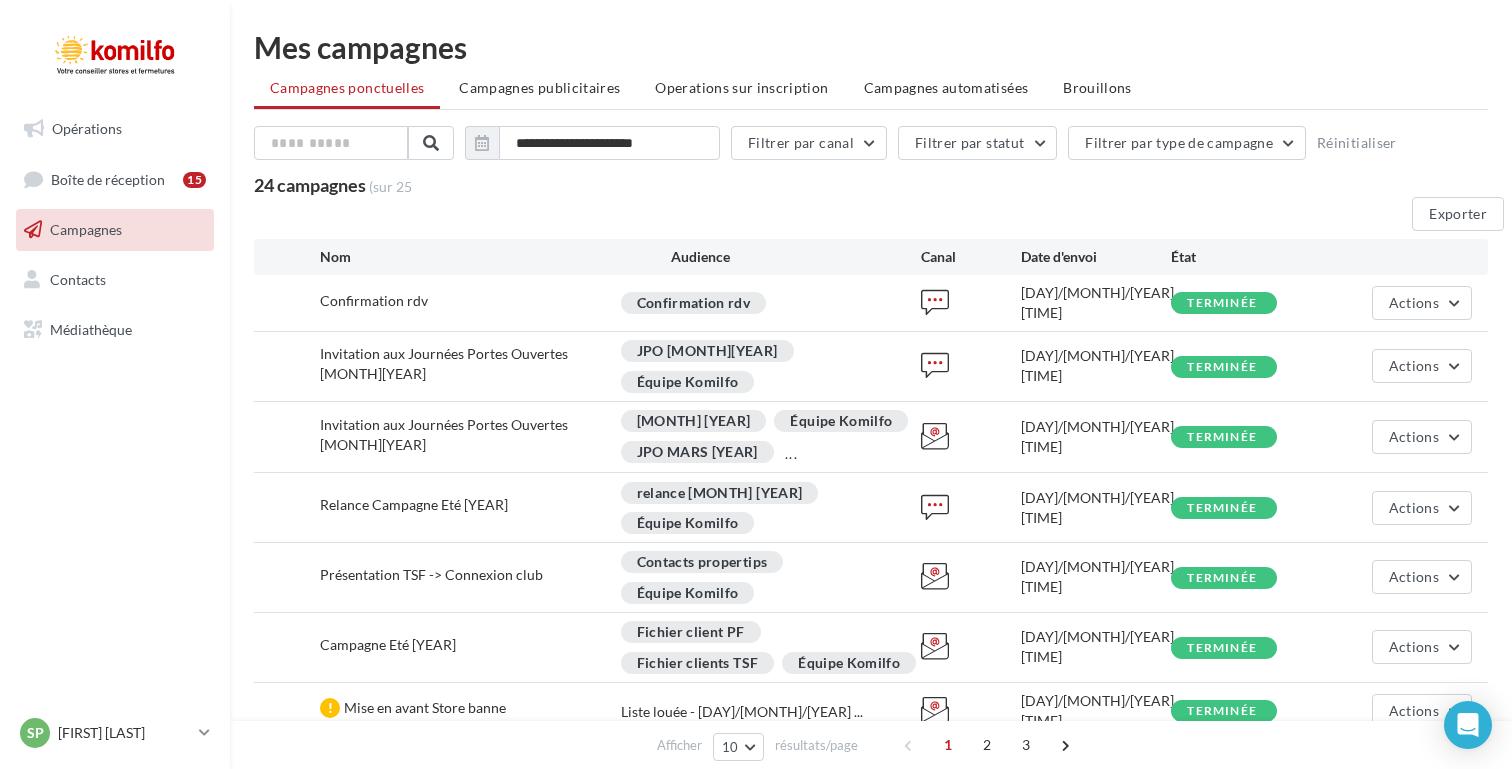 click on "Invitation aux Journées Portes Ouvertes juin25" at bounding box center [444, 363] 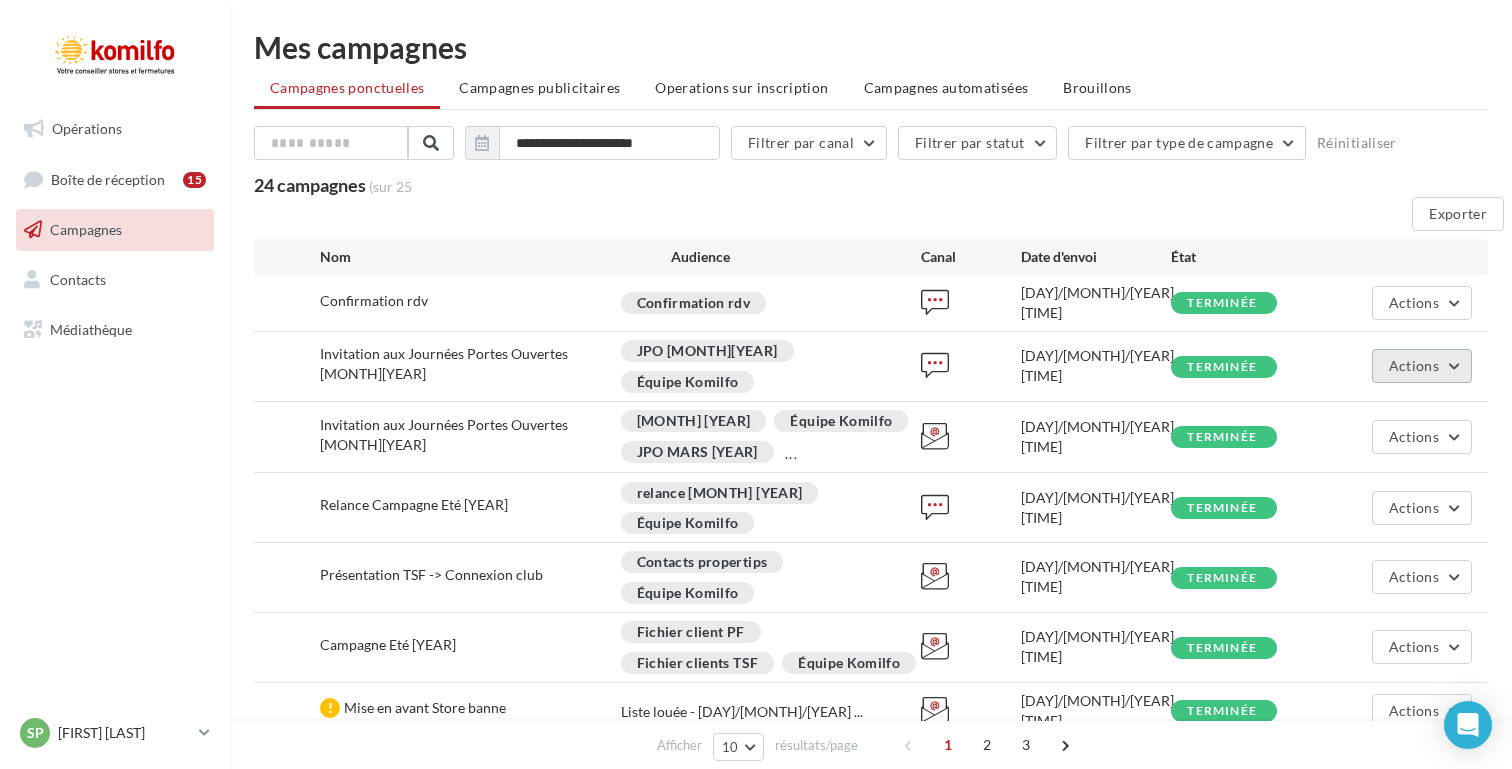 click on "Actions" at bounding box center (1414, 302) 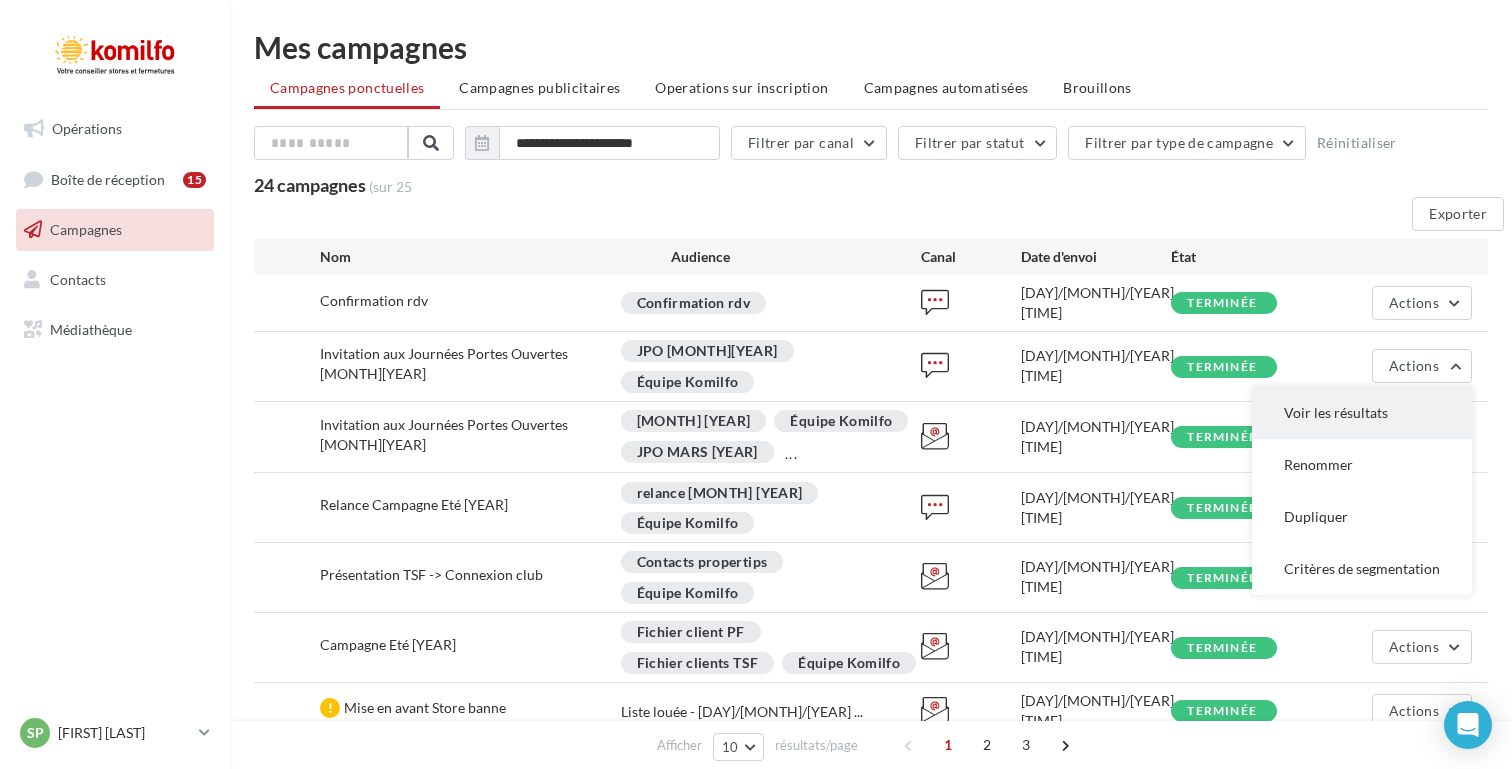 click on "Voir les résultats" at bounding box center [1362, 413] 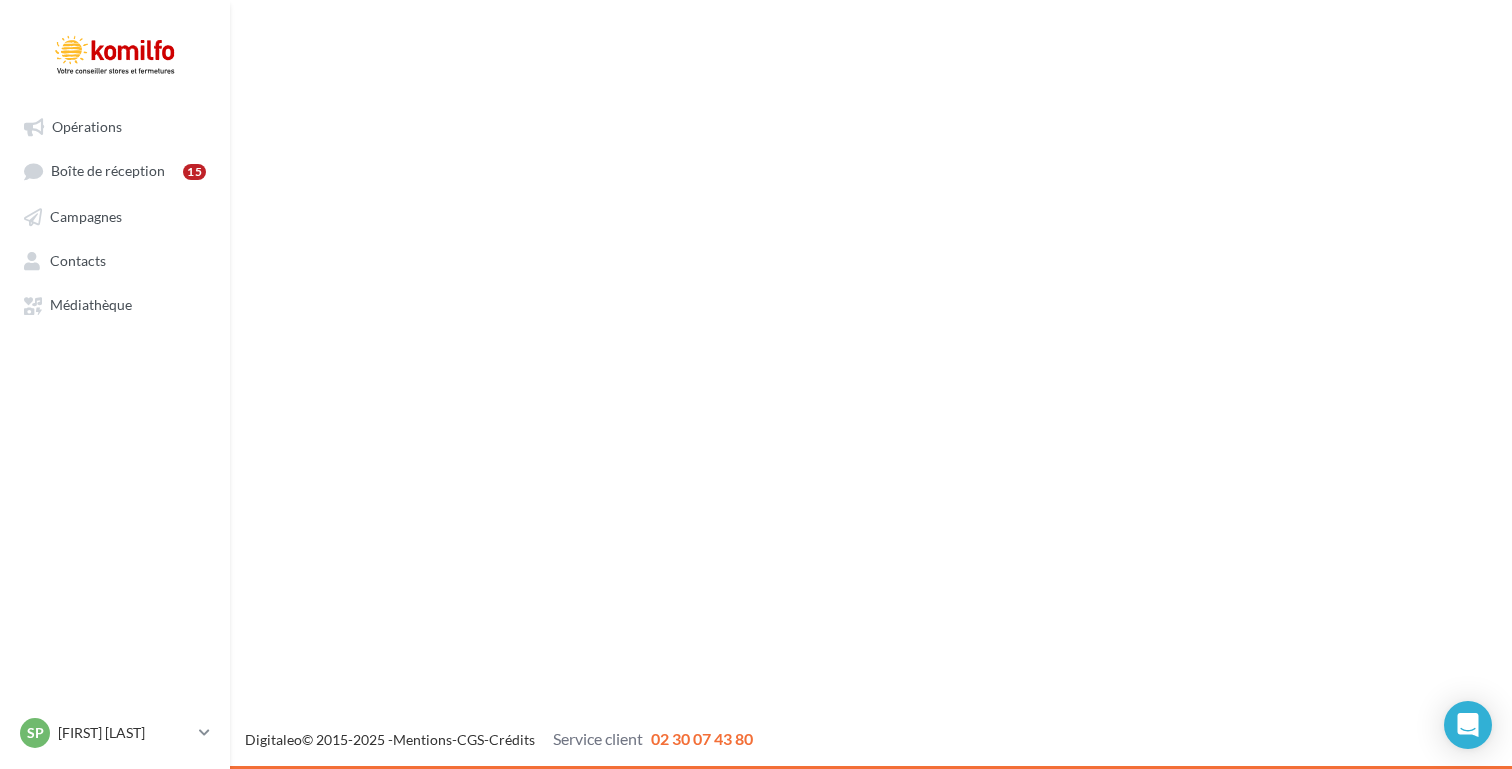 scroll, scrollTop: 0, scrollLeft: 0, axis: both 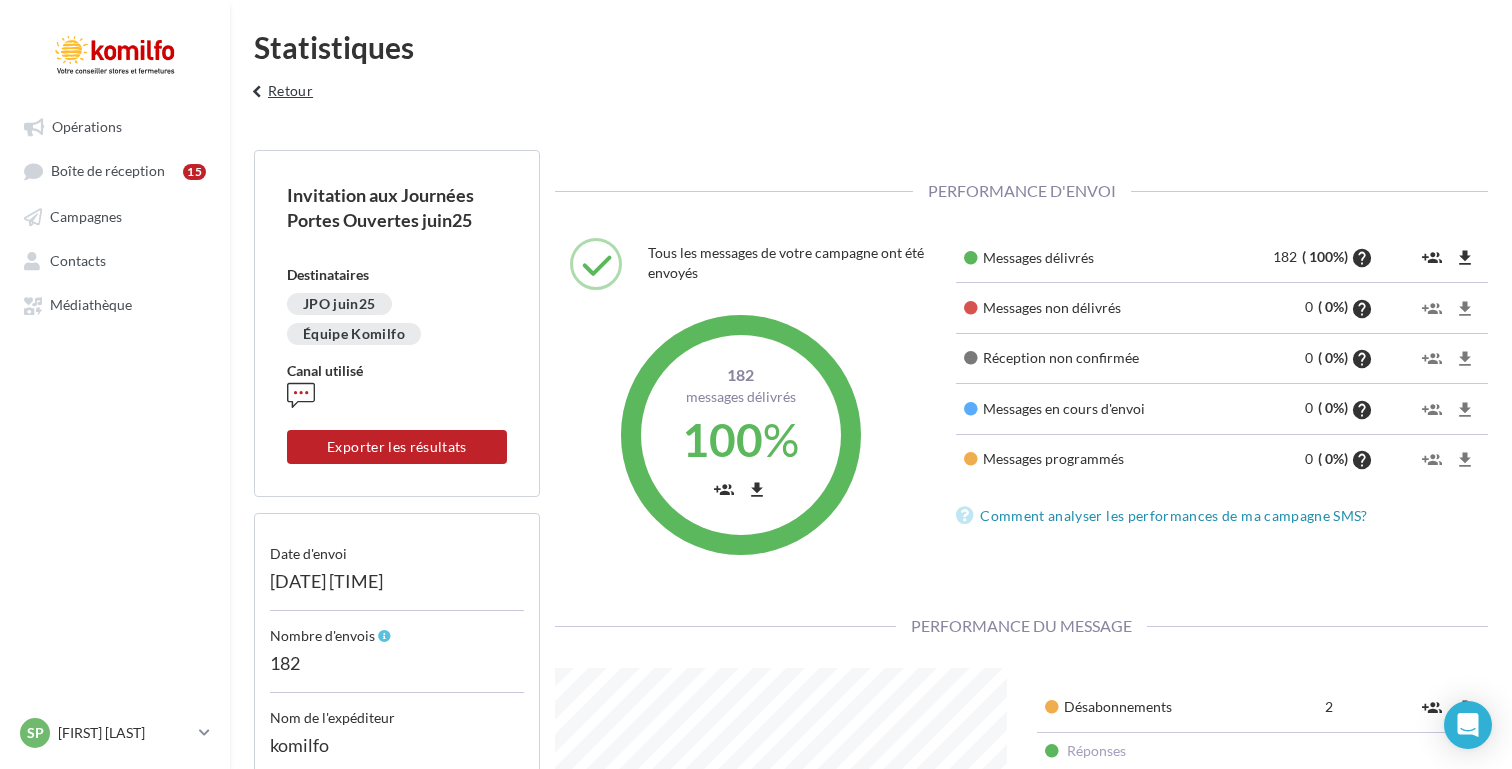 click on "keyboard_arrow_left  Retour" at bounding box center (279, 98) 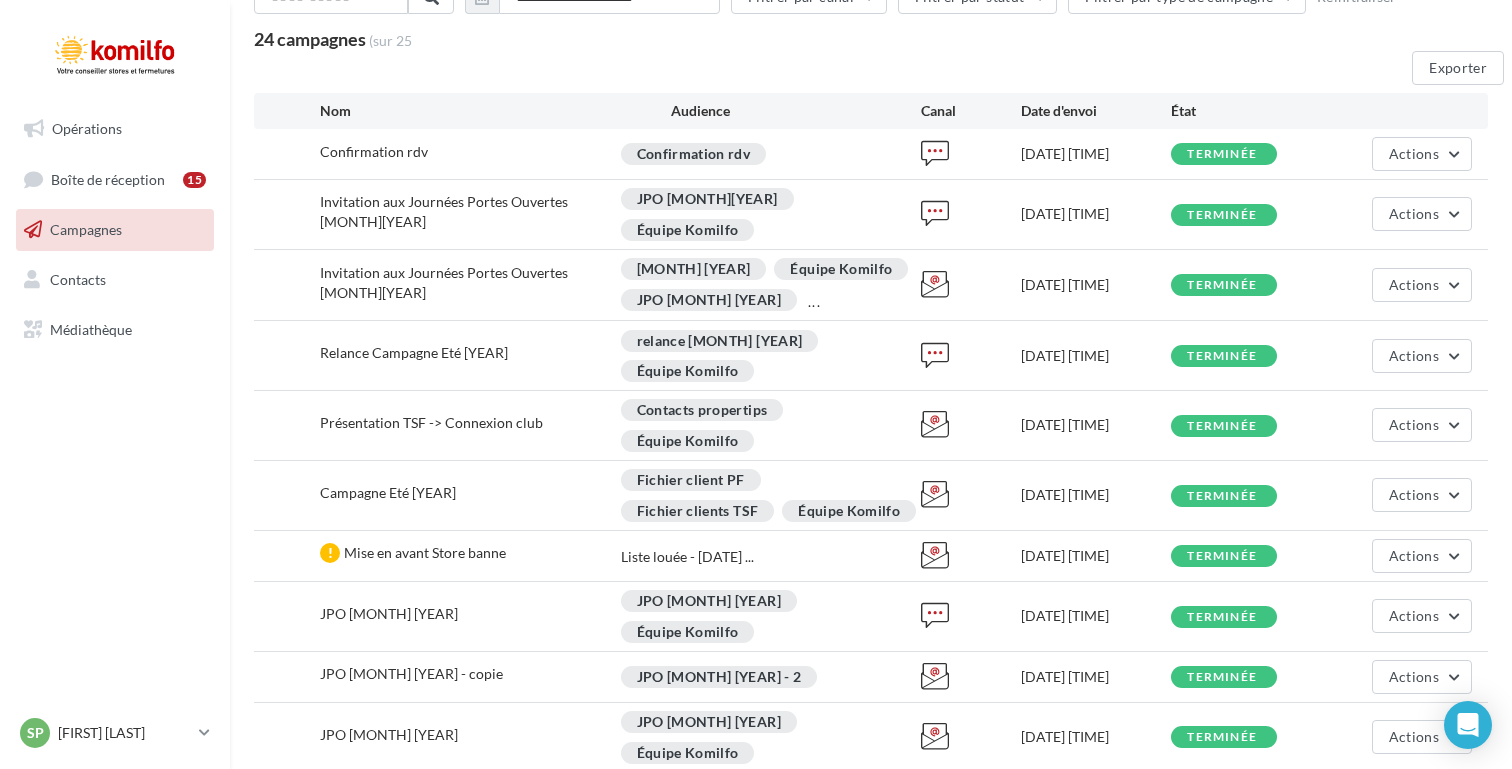 scroll, scrollTop: 147, scrollLeft: 0, axis: vertical 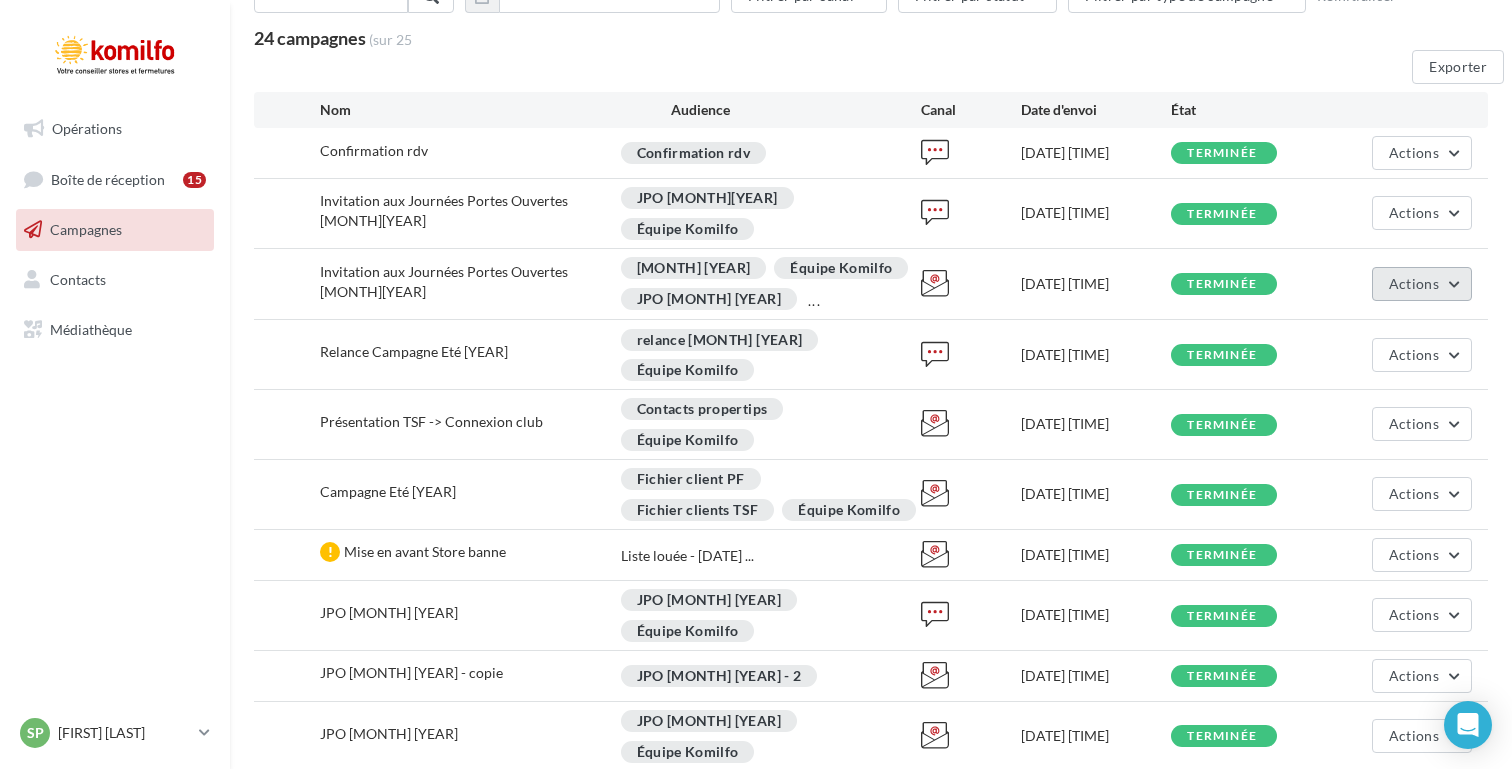 click on "Actions" at bounding box center (1414, 152) 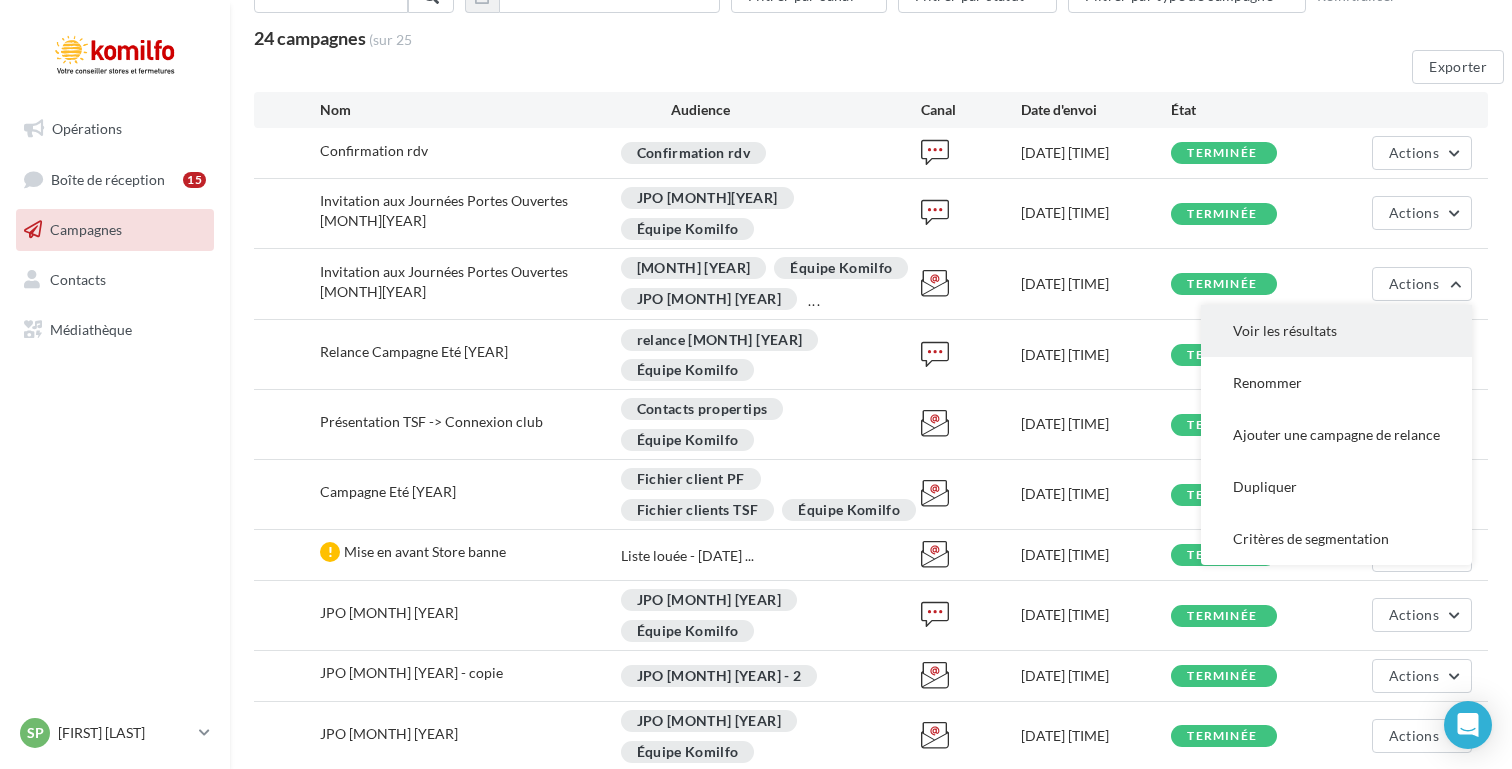 click on "Voir les résultats" at bounding box center (1336, 331) 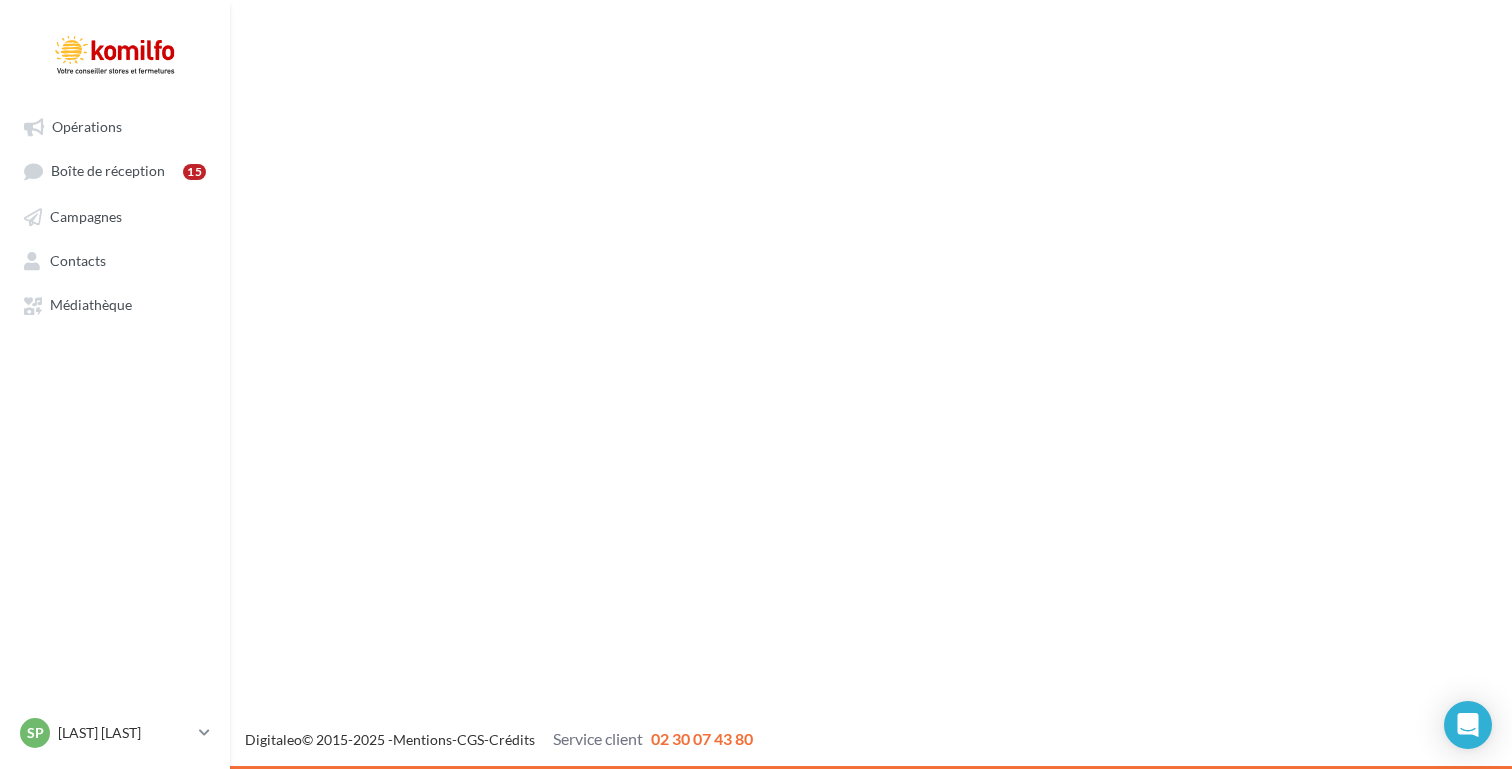 scroll, scrollTop: 0, scrollLeft: 0, axis: both 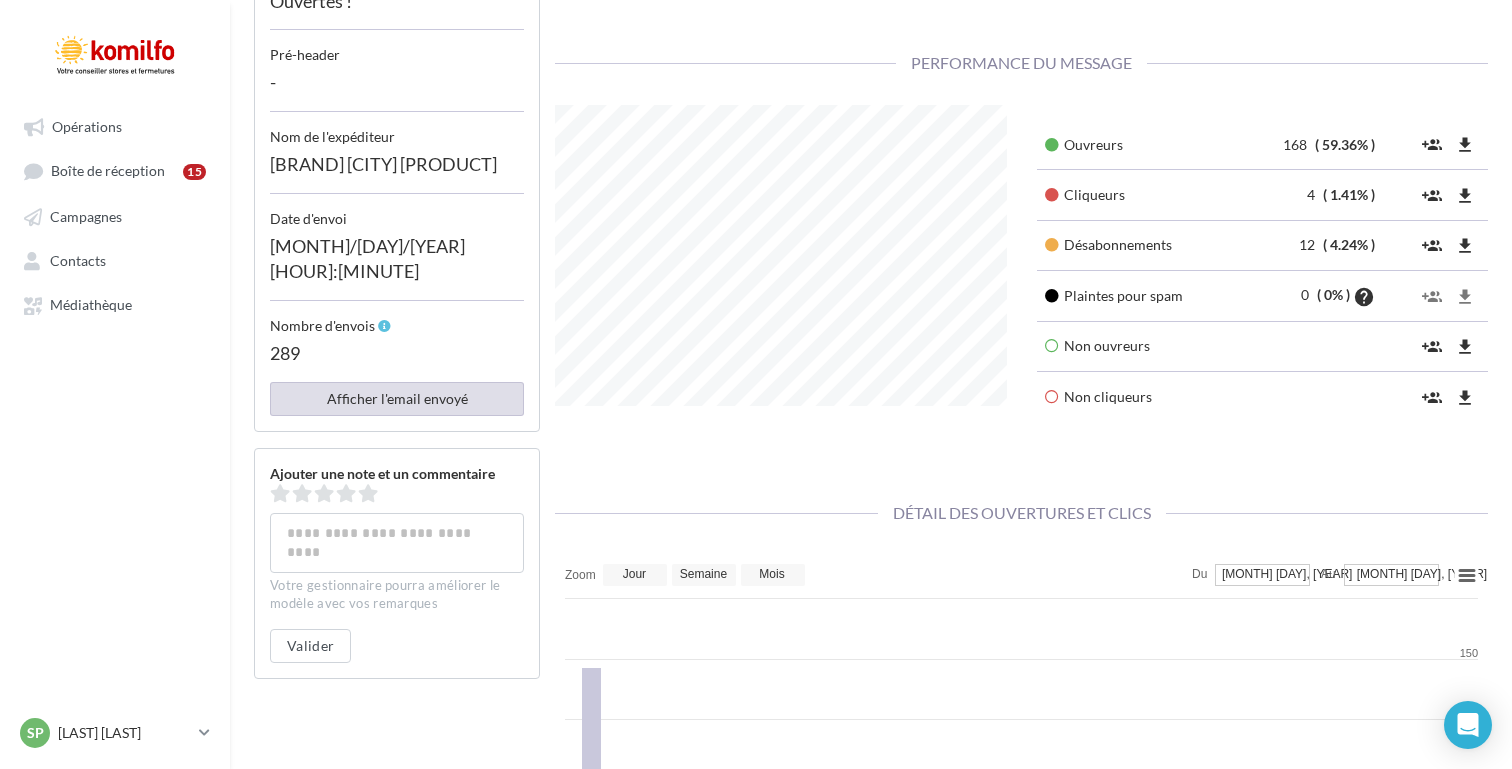 click on "Afficher l'email envoyé" at bounding box center (397, 399) 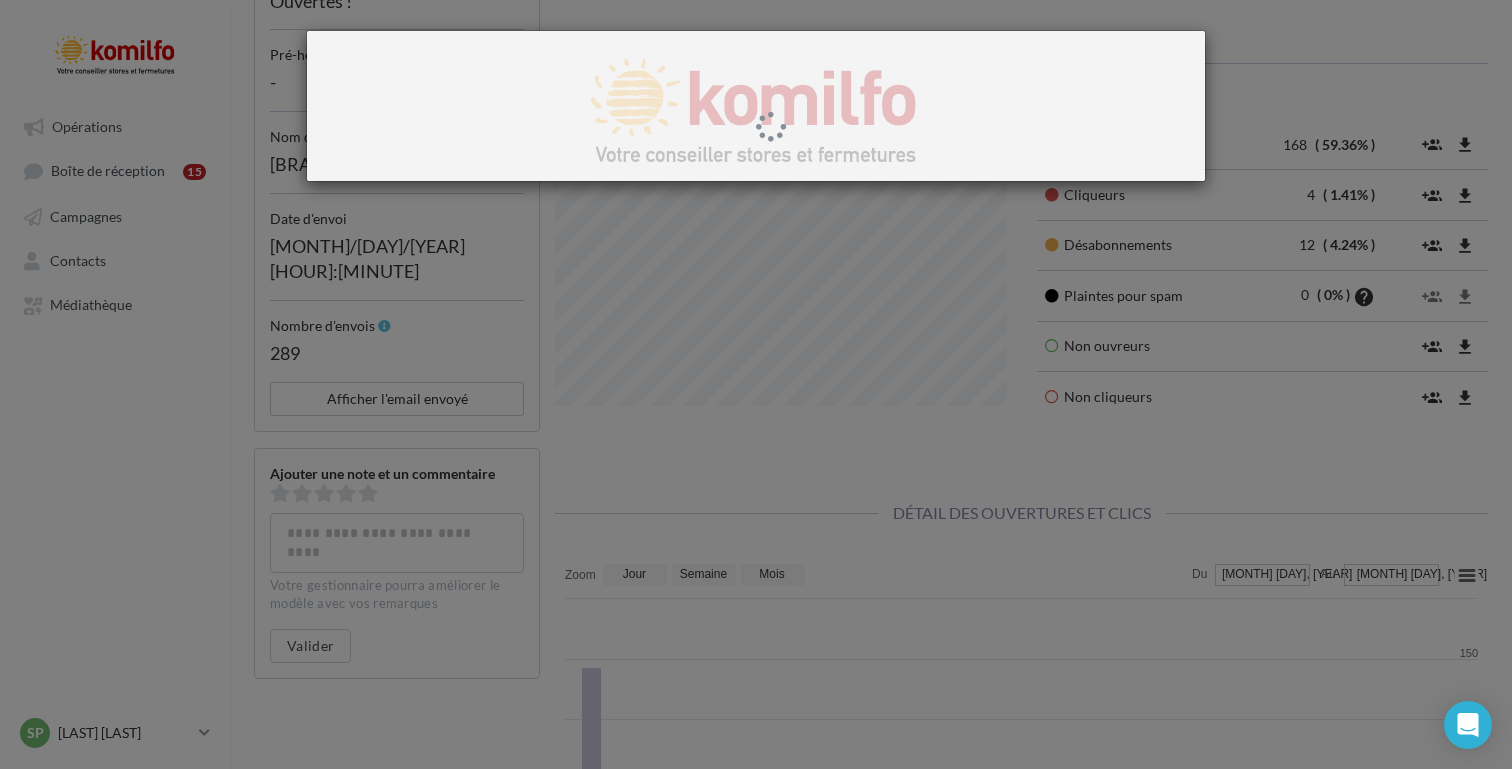 scroll, scrollTop: 0, scrollLeft: 0, axis: both 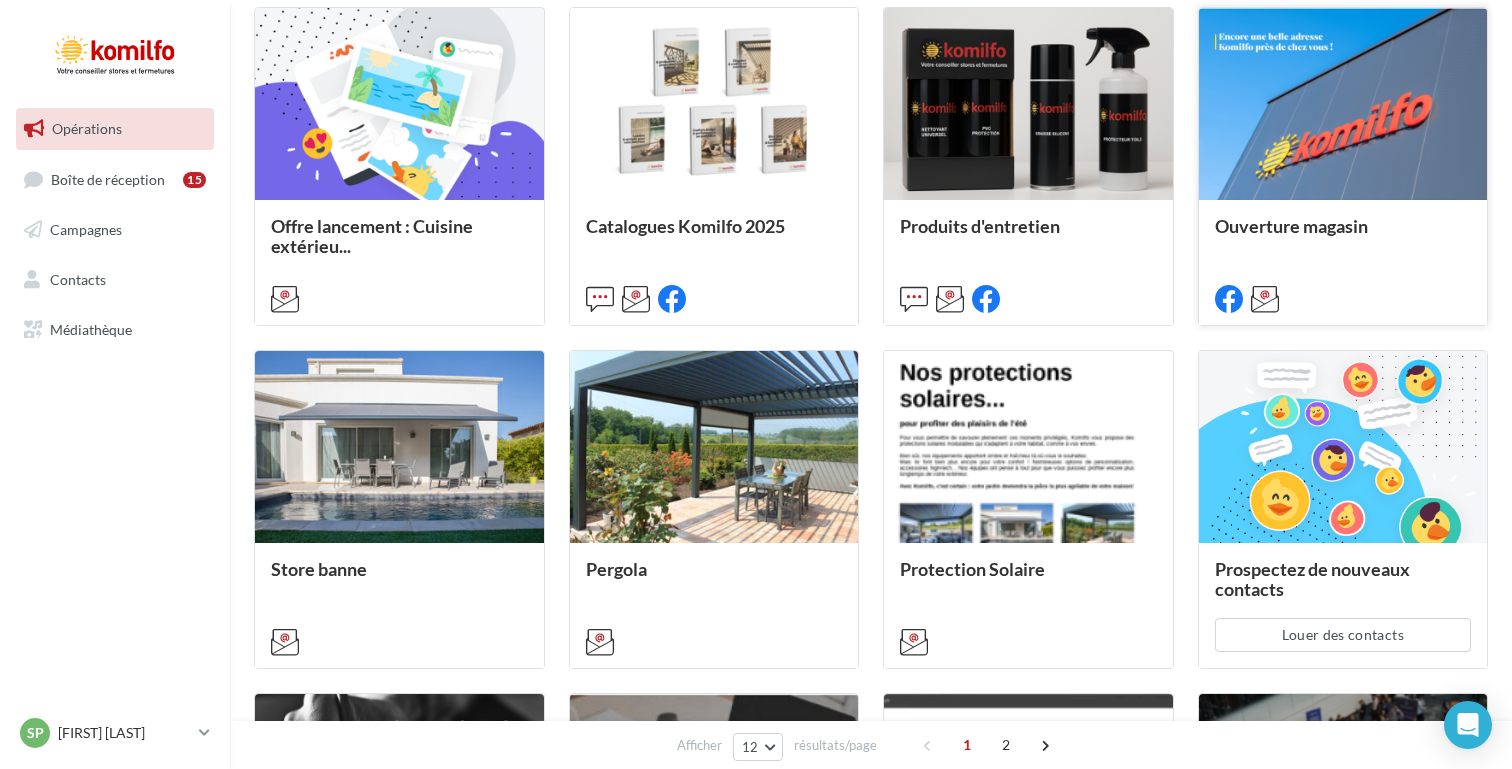 click on "Ouverture magasin" at bounding box center (399, 261) 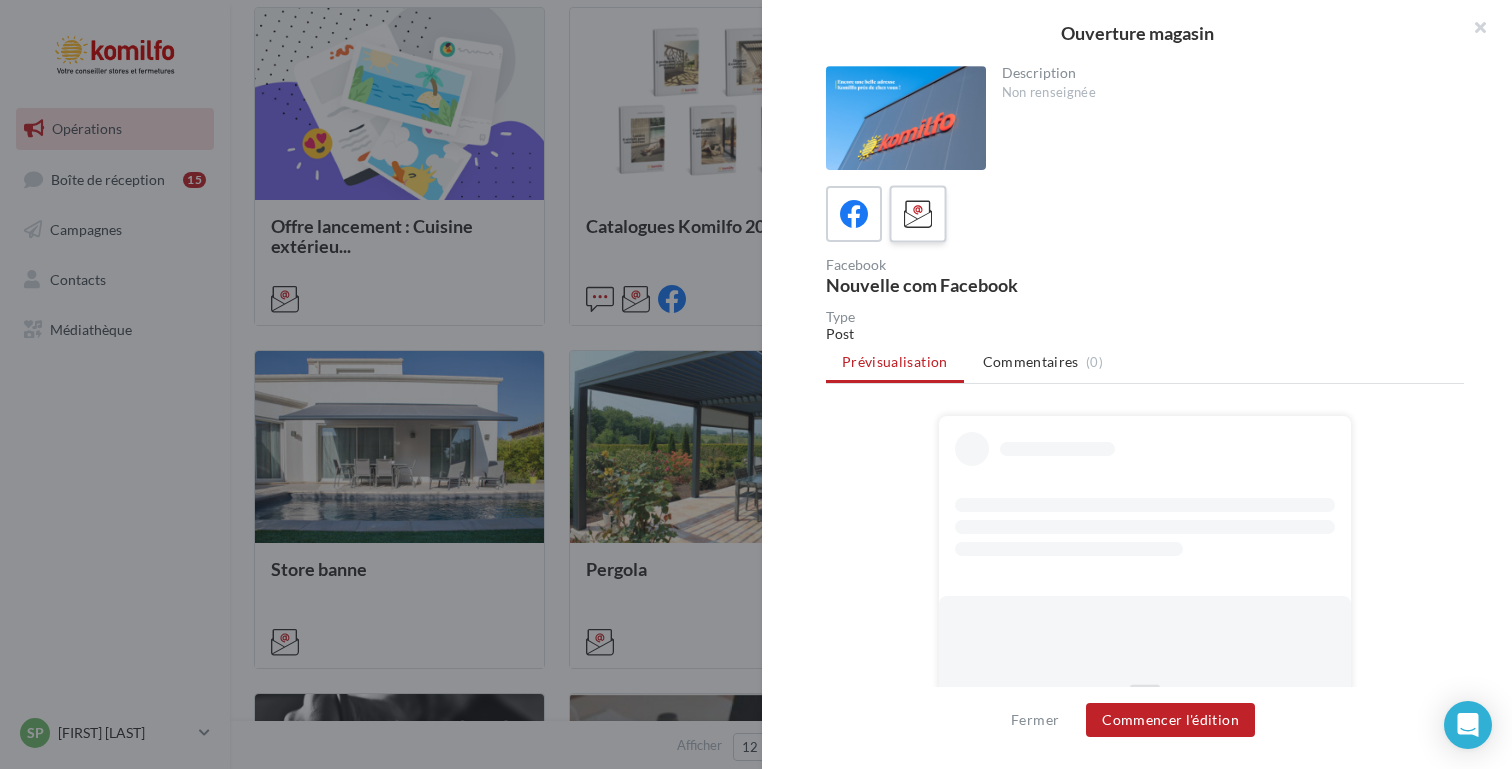 click at bounding box center [918, 214] 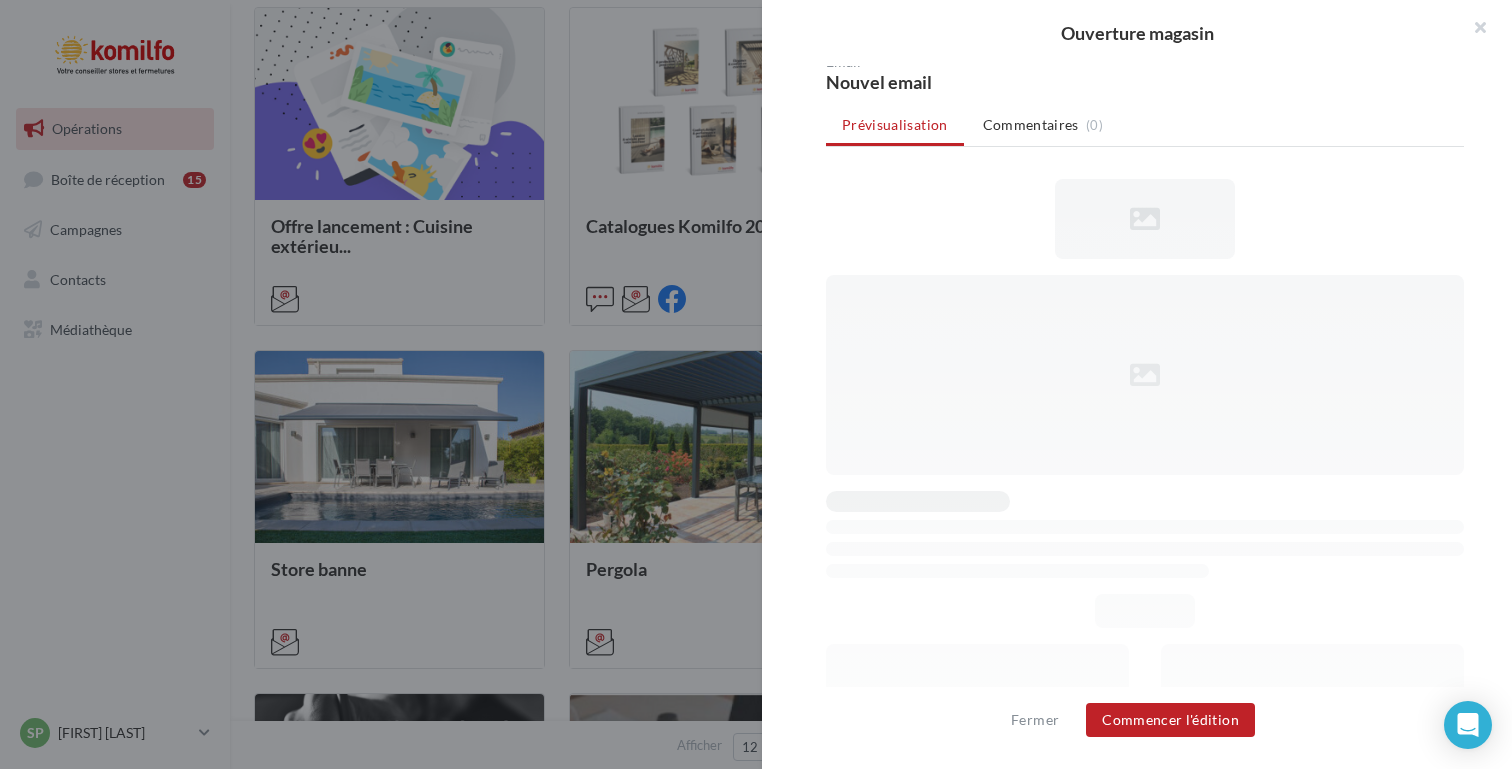 scroll, scrollTop: 254, scrollLeft: 0, axis: vertical 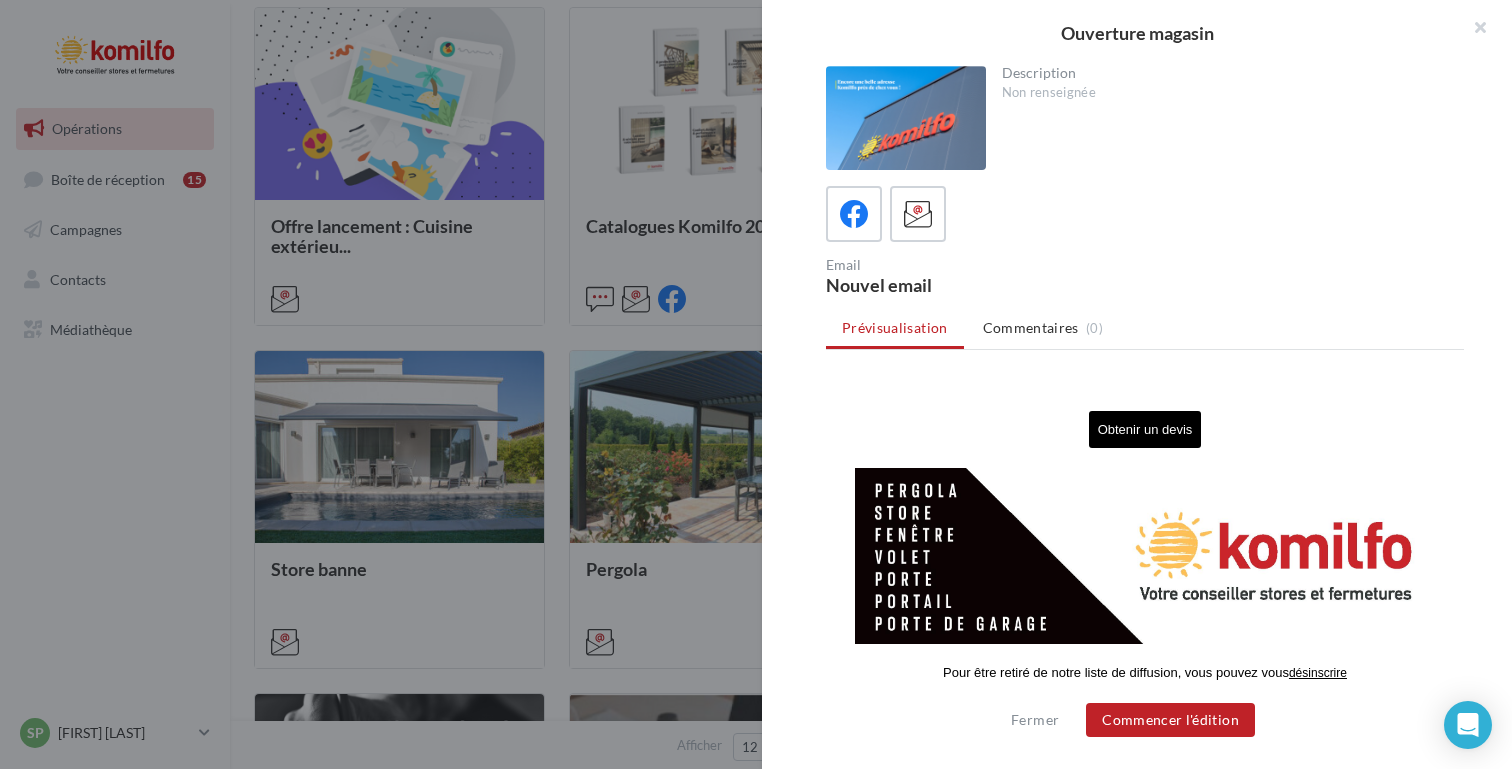 drag, startPoint x: 1477, startPoint y: 33, endPoint x: 1471, endPoint y: 45, distance: 13.416408 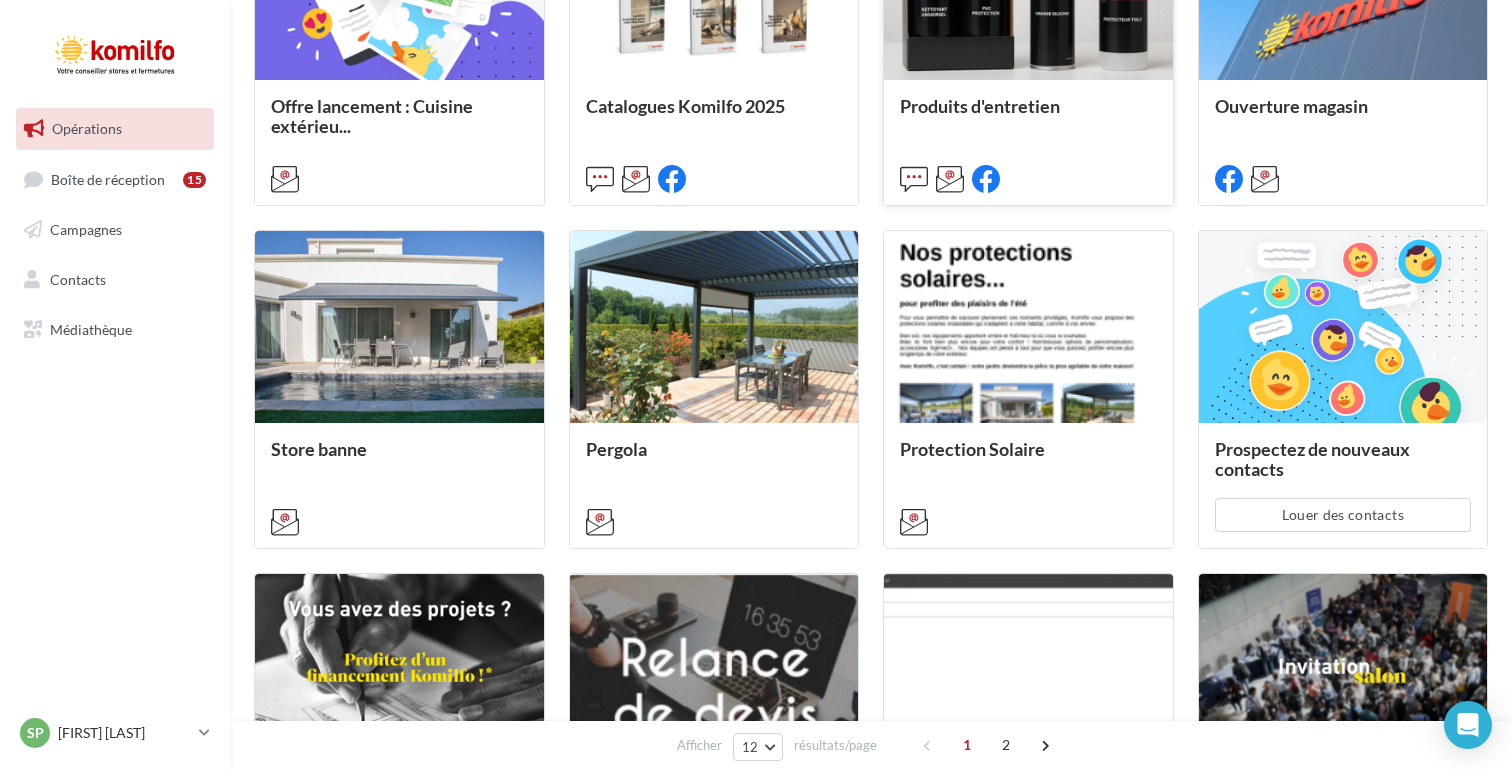 scroll, scrollTop: 709, scrollLeft: 0, axis: vertical 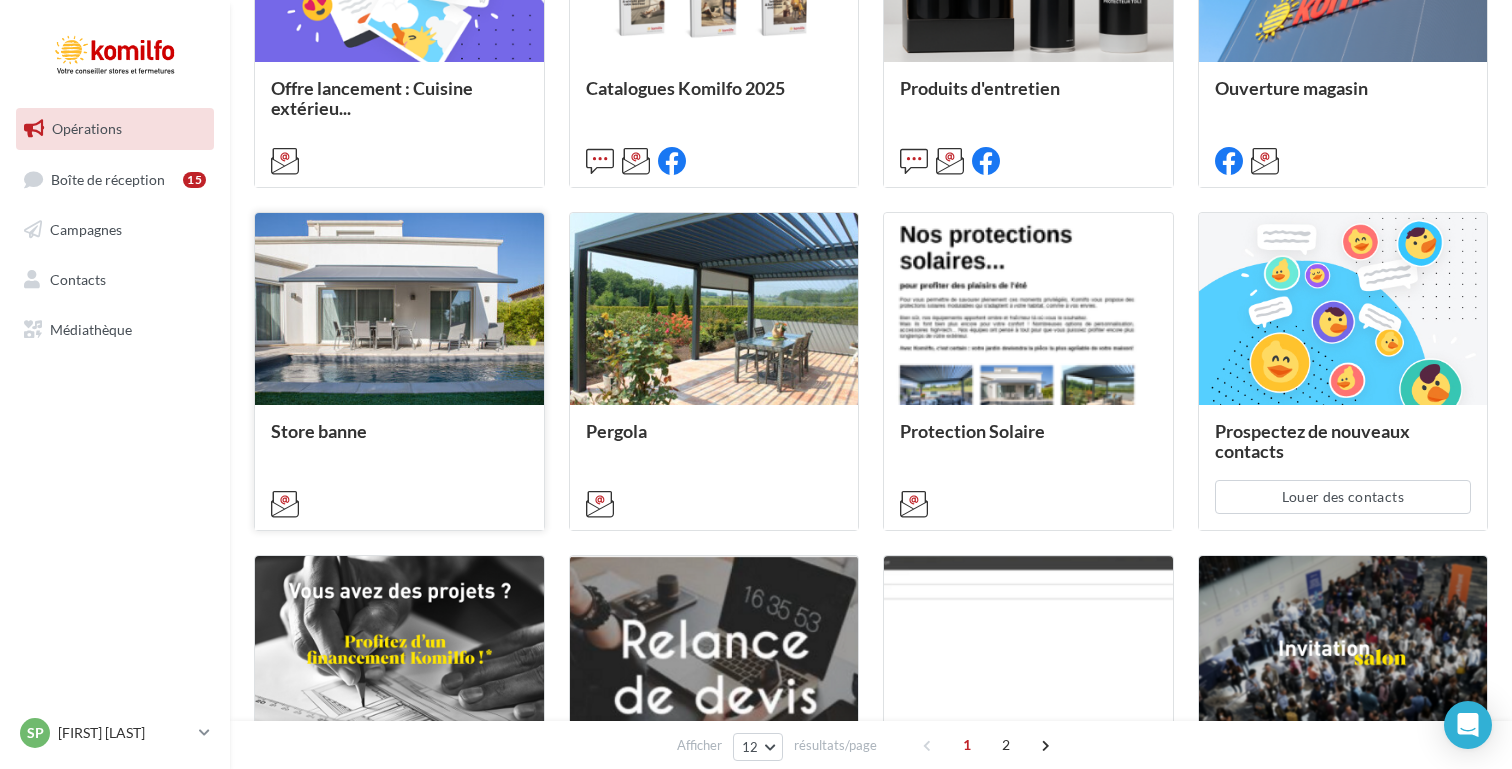 click on "Store banne" at bounding box center (399, 98) 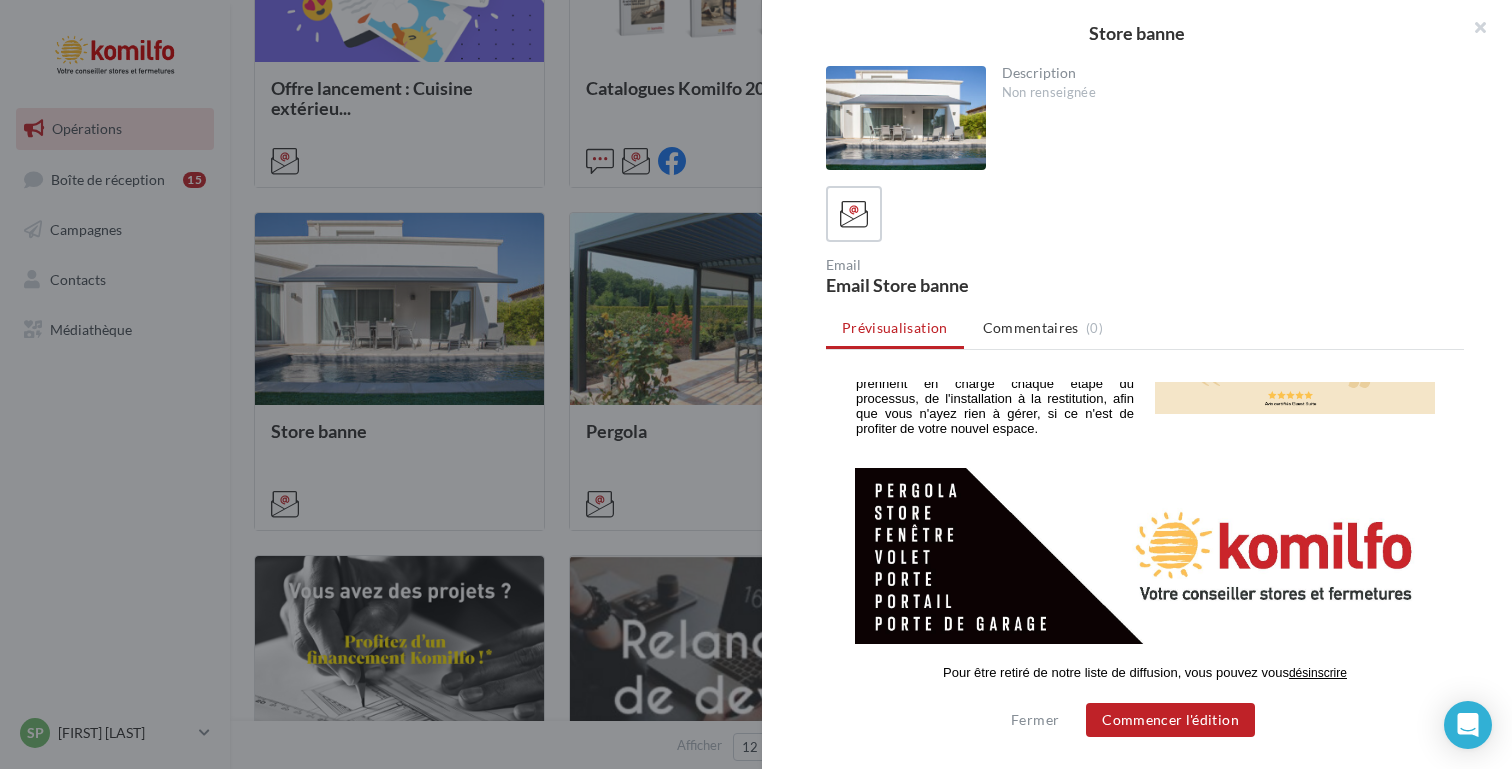 scroll, scrollTop: 1510, scrollLeft: 0, axis: vertical 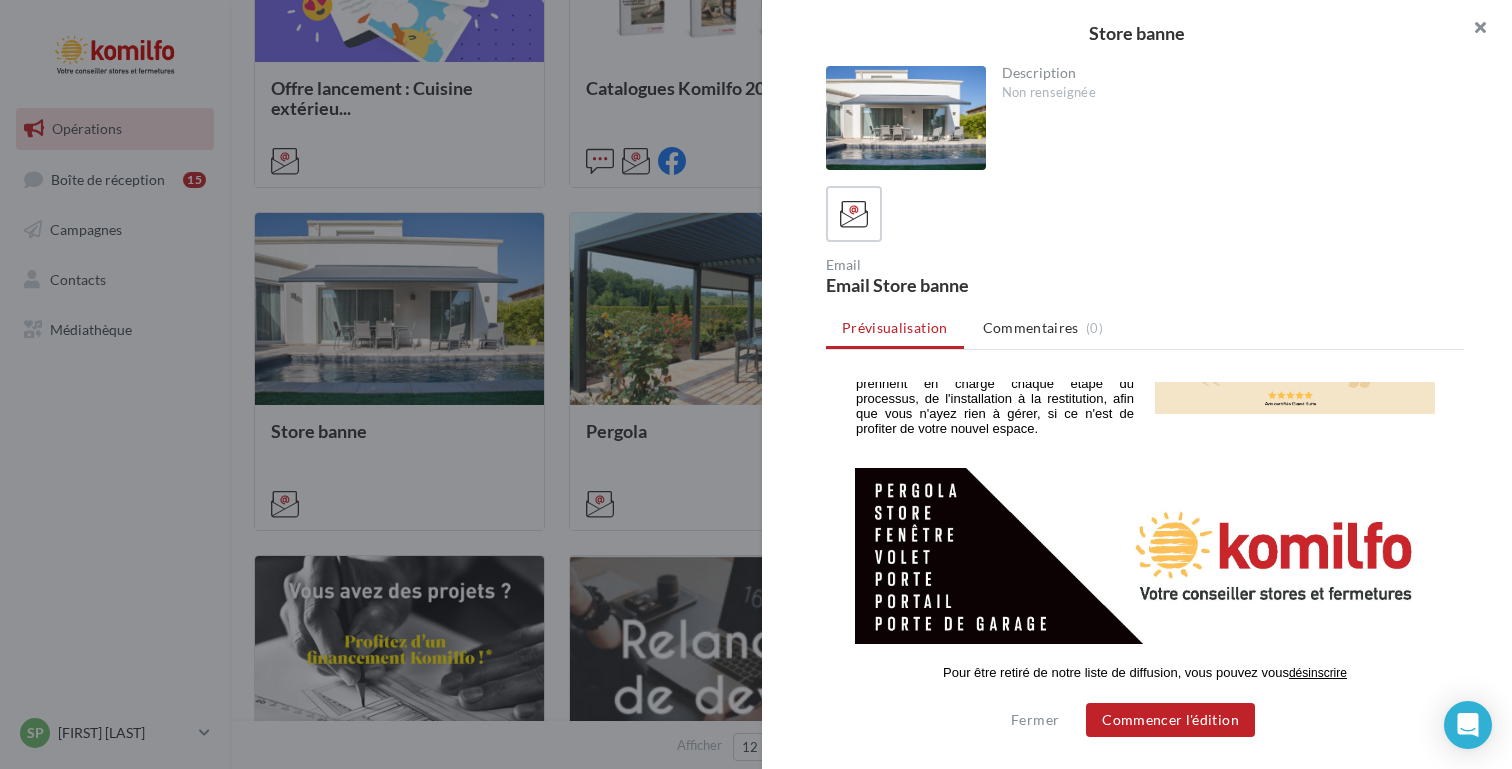 click at bounding box center [1472, 30] 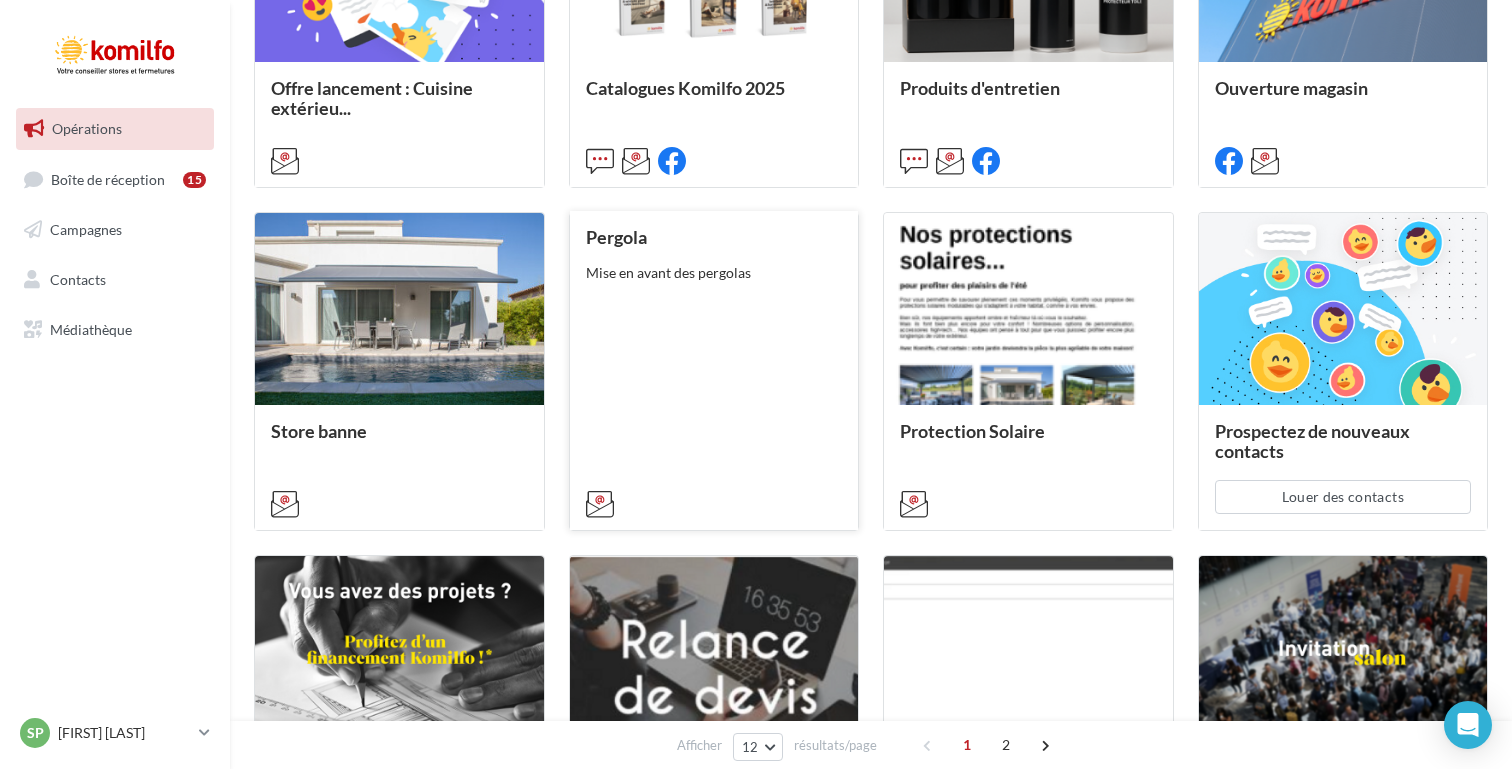 click on "Pergola        Mise en avant des pergolas" at bounding box center [714, 369] 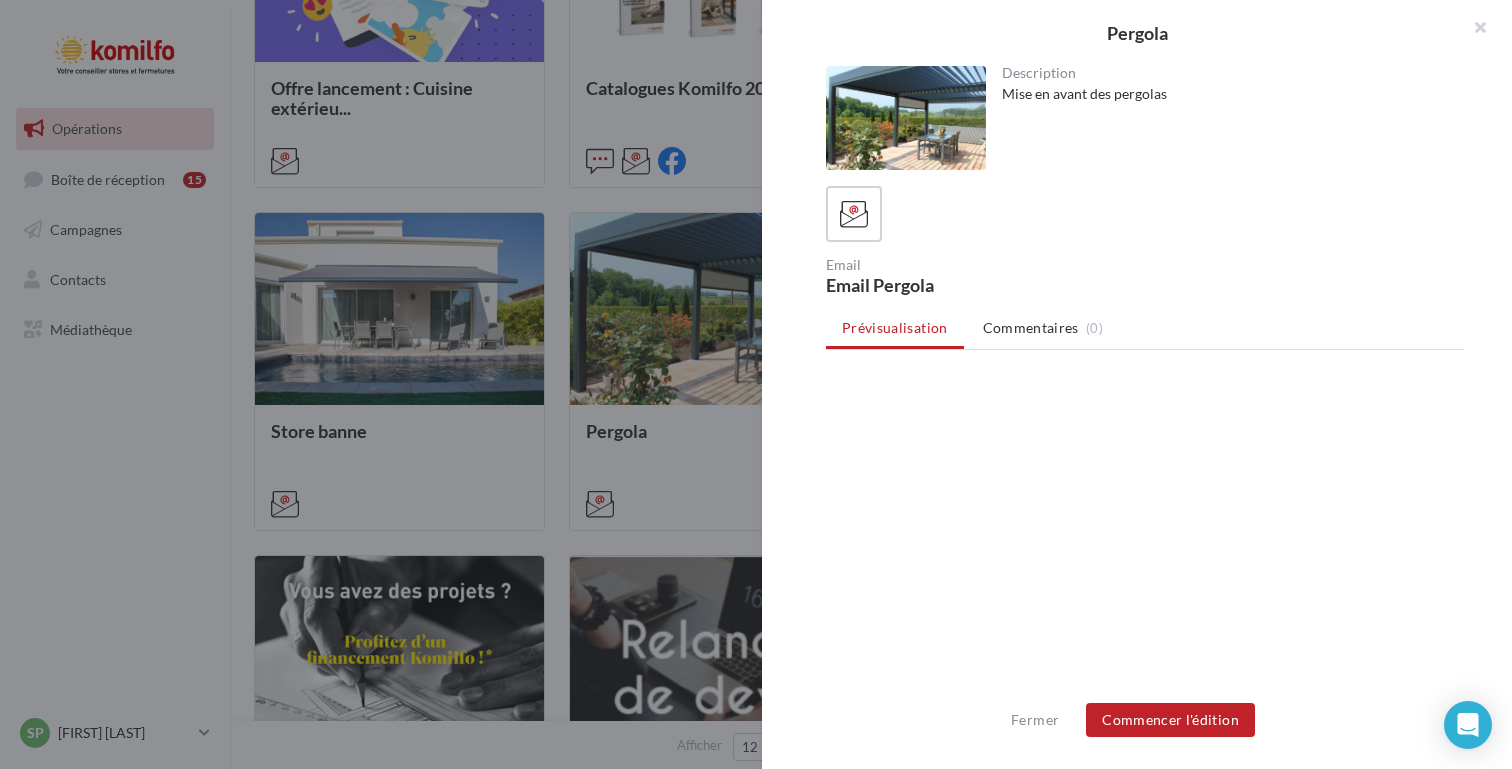 scroll, scrollTop: 0, scrollLeft: 0, axis: both 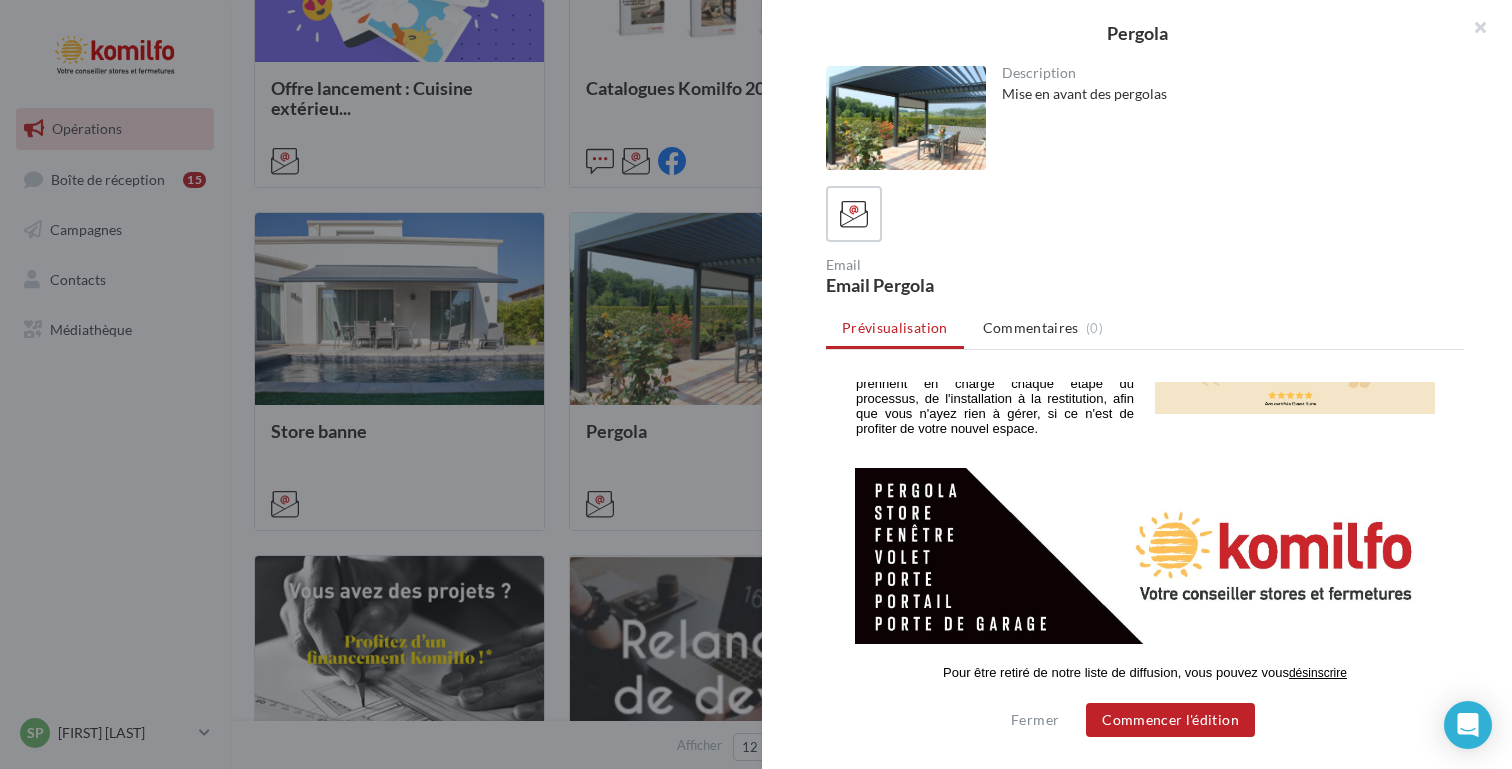 click at bounding box center (1472, 30) 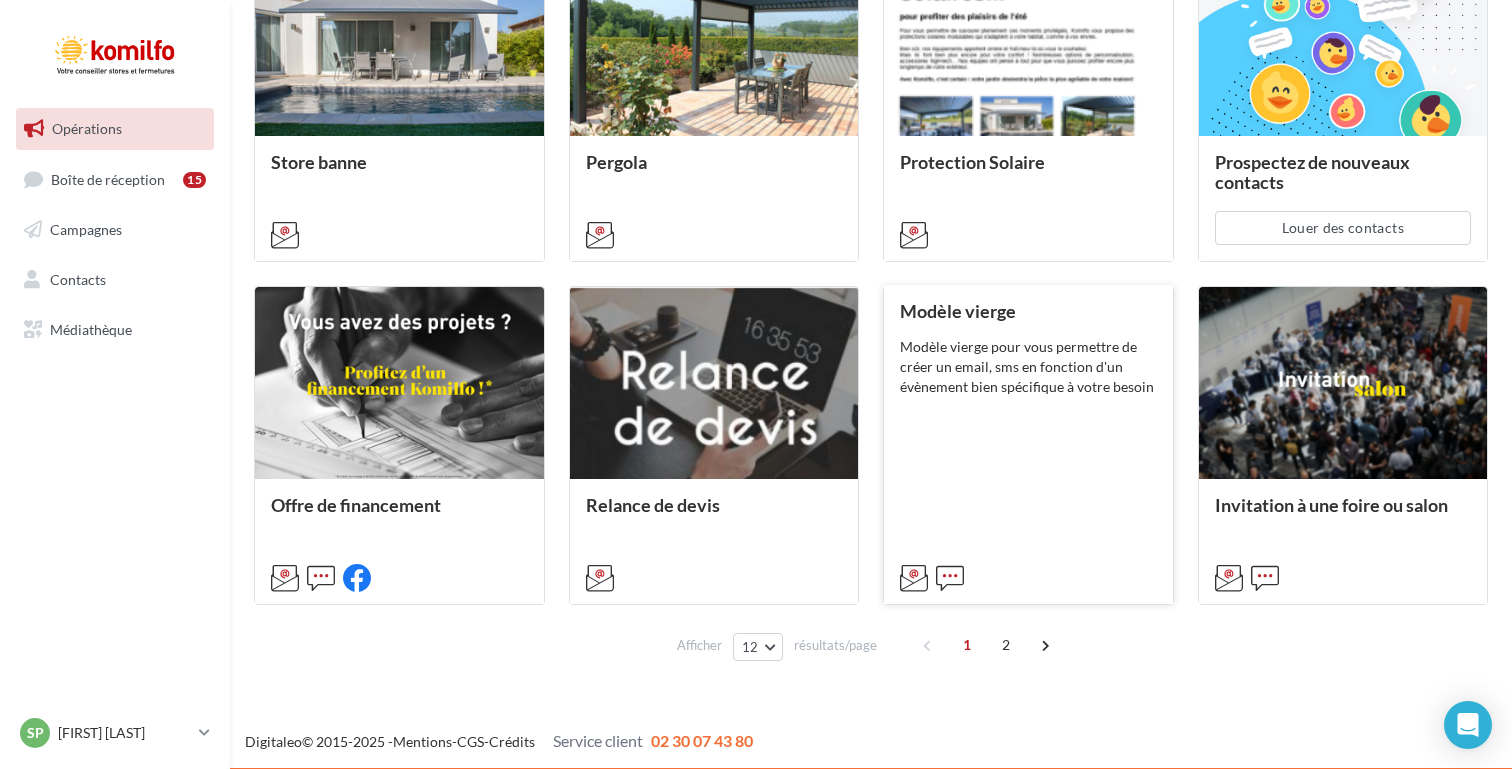 scroll, scrollTop: 980, scrollLeft: 0, axis: vertical 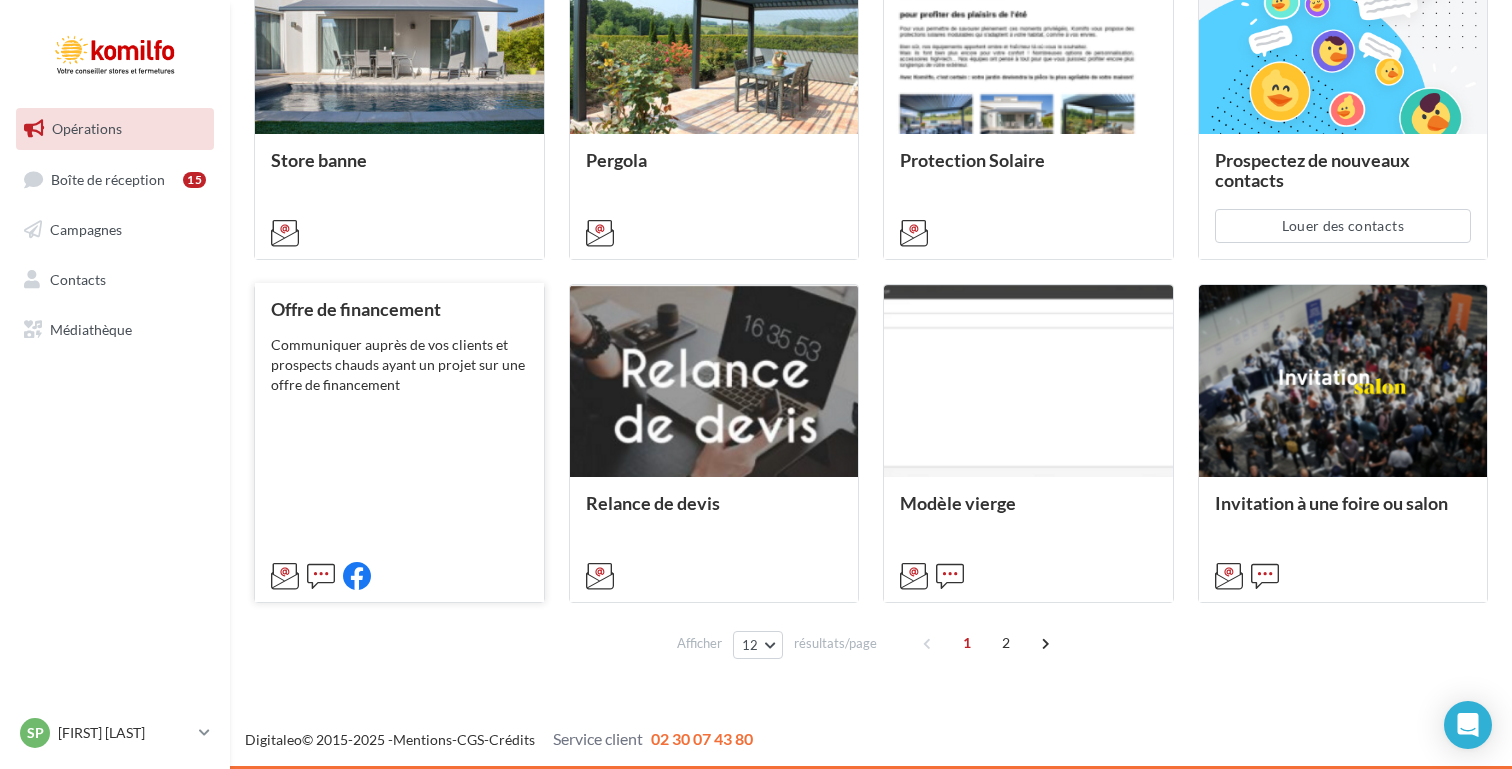 click on "Offre de financement        Communiquer auprès de vos clients et prospects chauds ayant un projet sur une offre de financement" at bounding box center (714, 195) 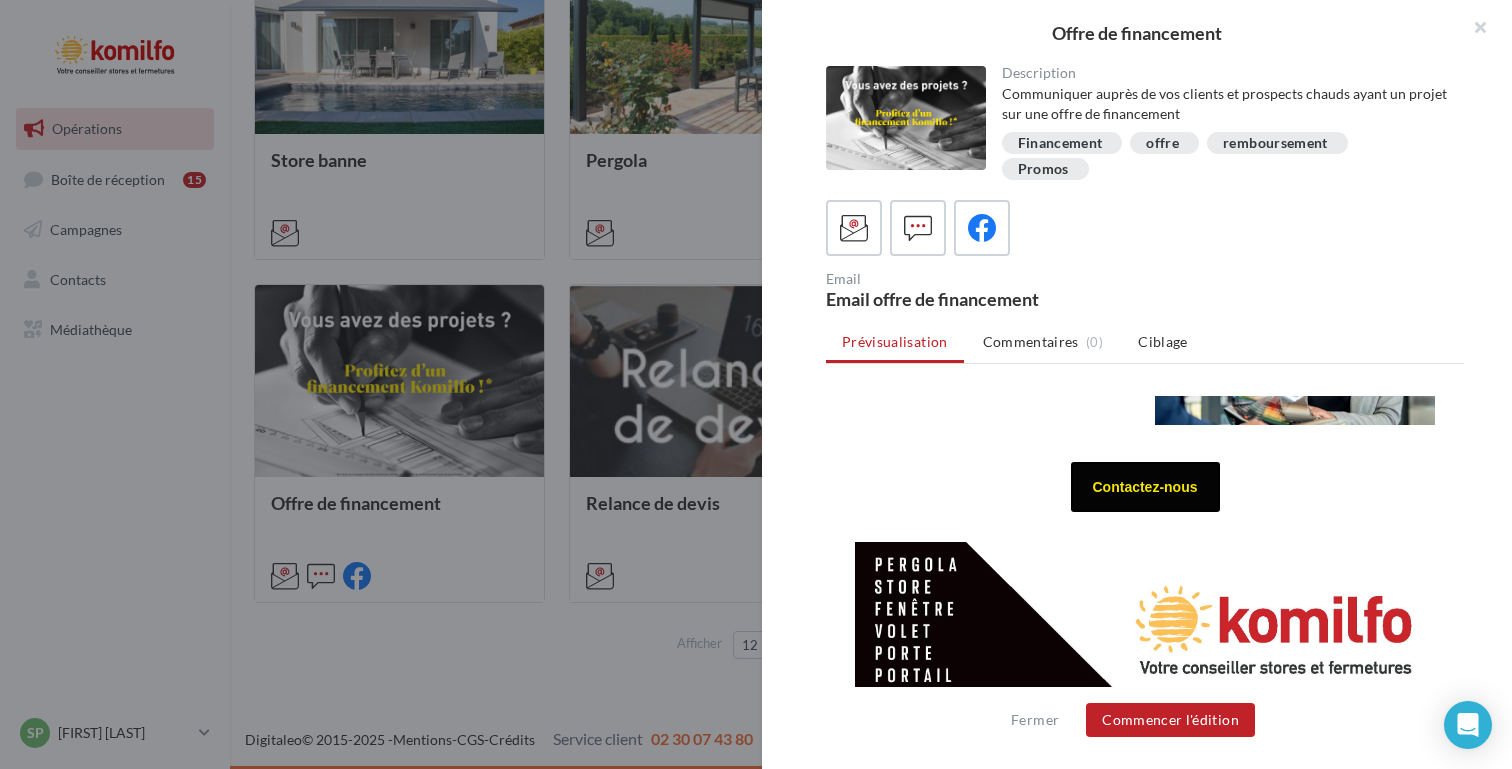 scroll, scrollTop: 1244, scrollLeft: 0, axis: vertical 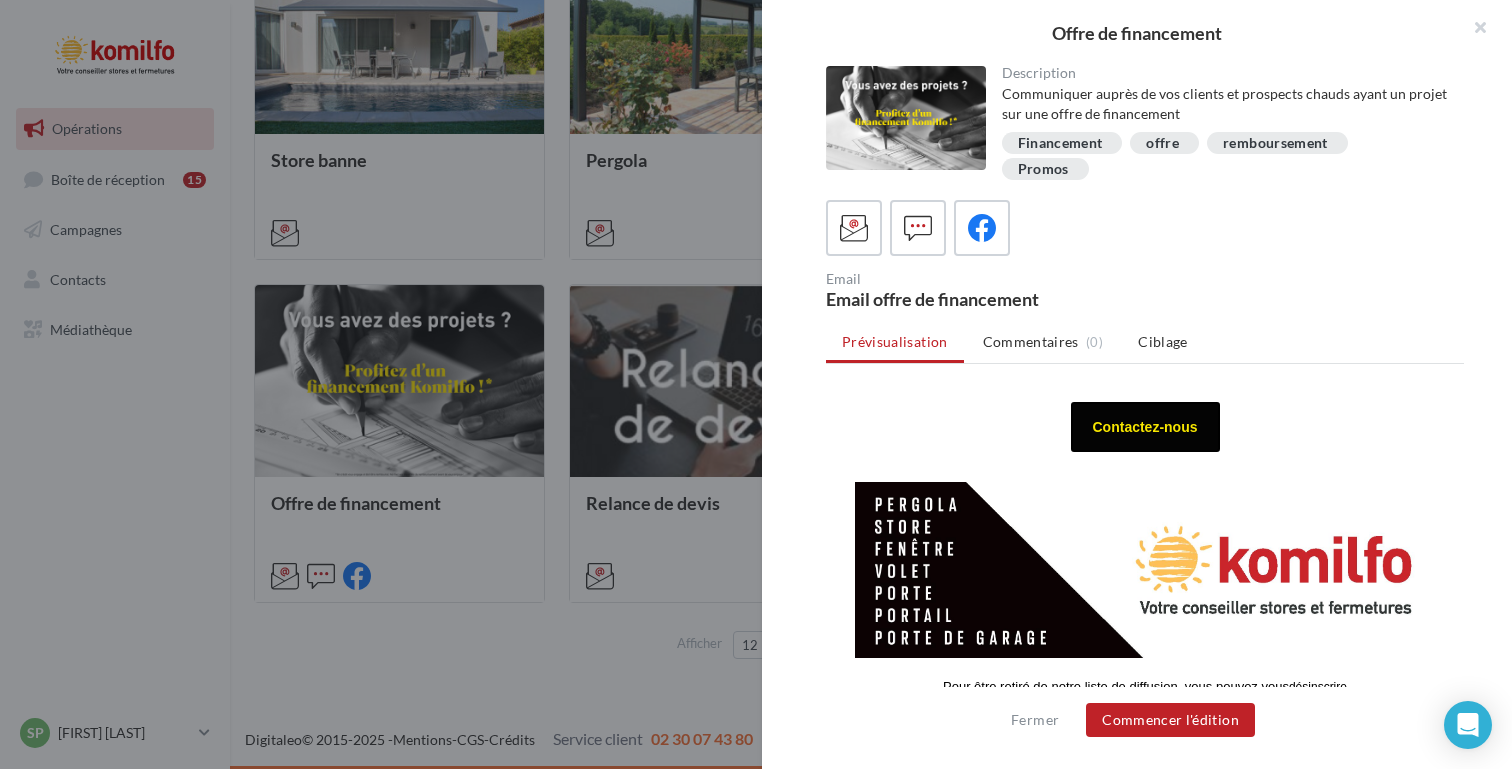 click at bounding box center (756, 384) 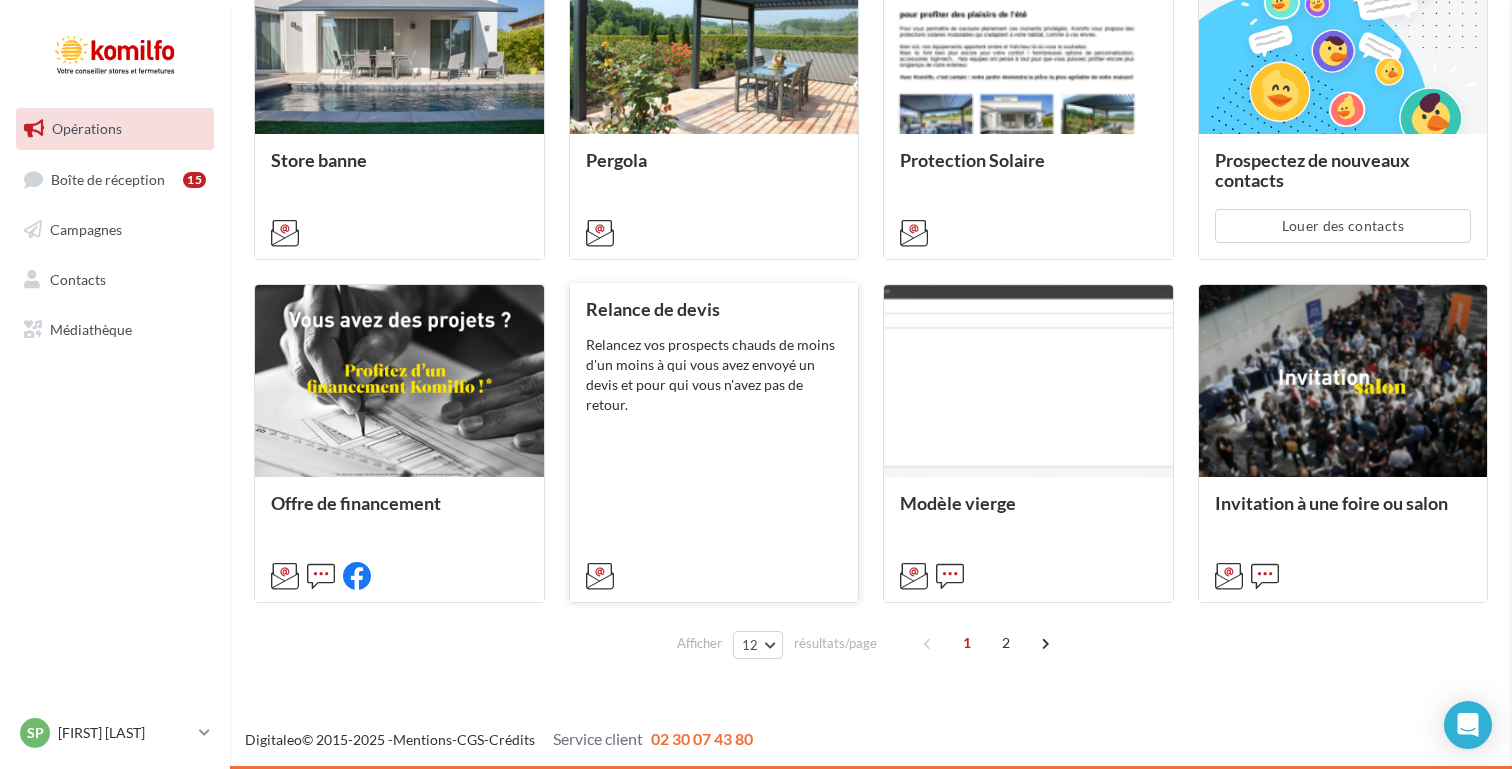 click on "Relancez vos prospects chauds de moins d'un moins à qui vous avez envoyé un devis et pour qui vous n'avez pas de retour." at bounding box center (0, 0) 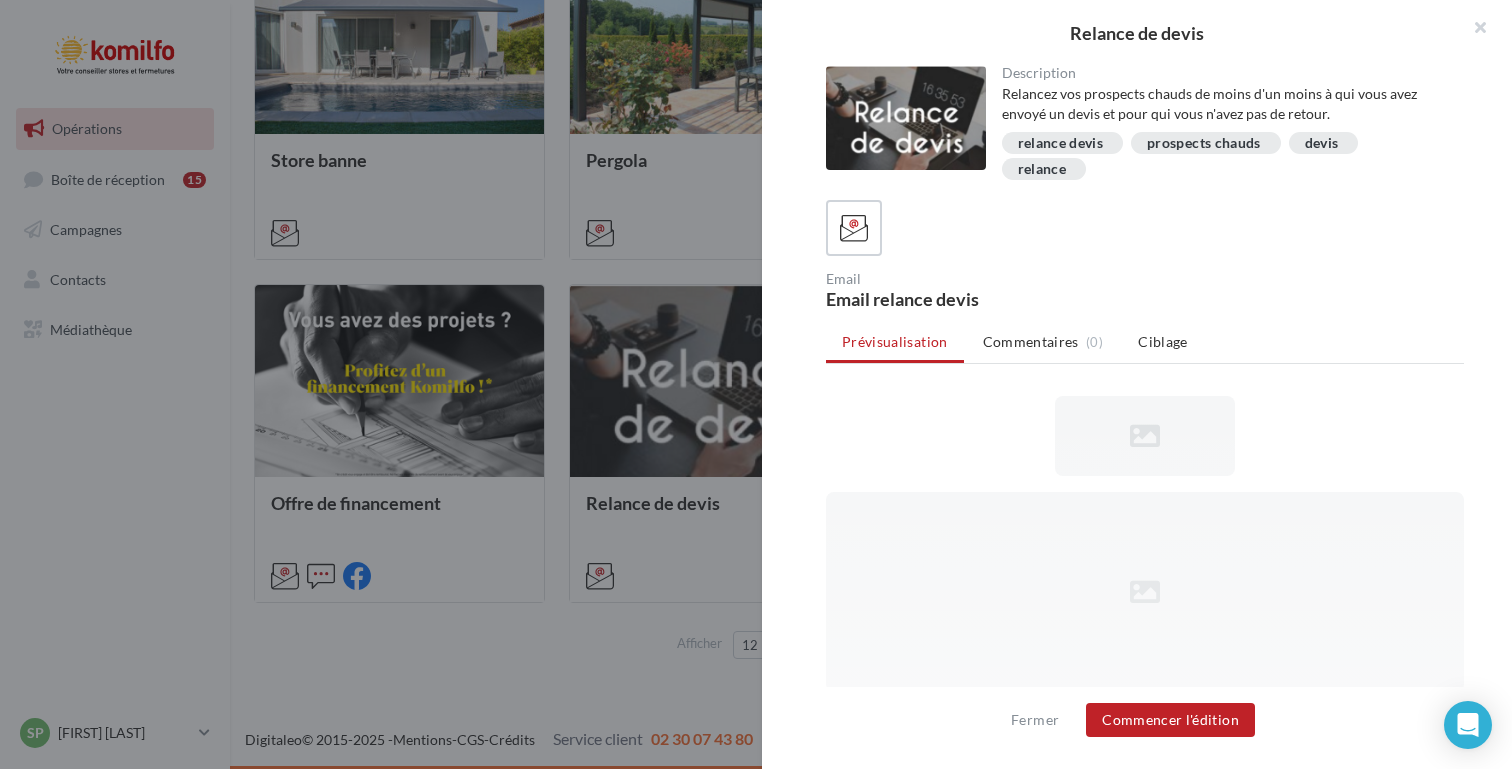 scroll, scrollTop: 0, scrollLeft: 0, axis: both 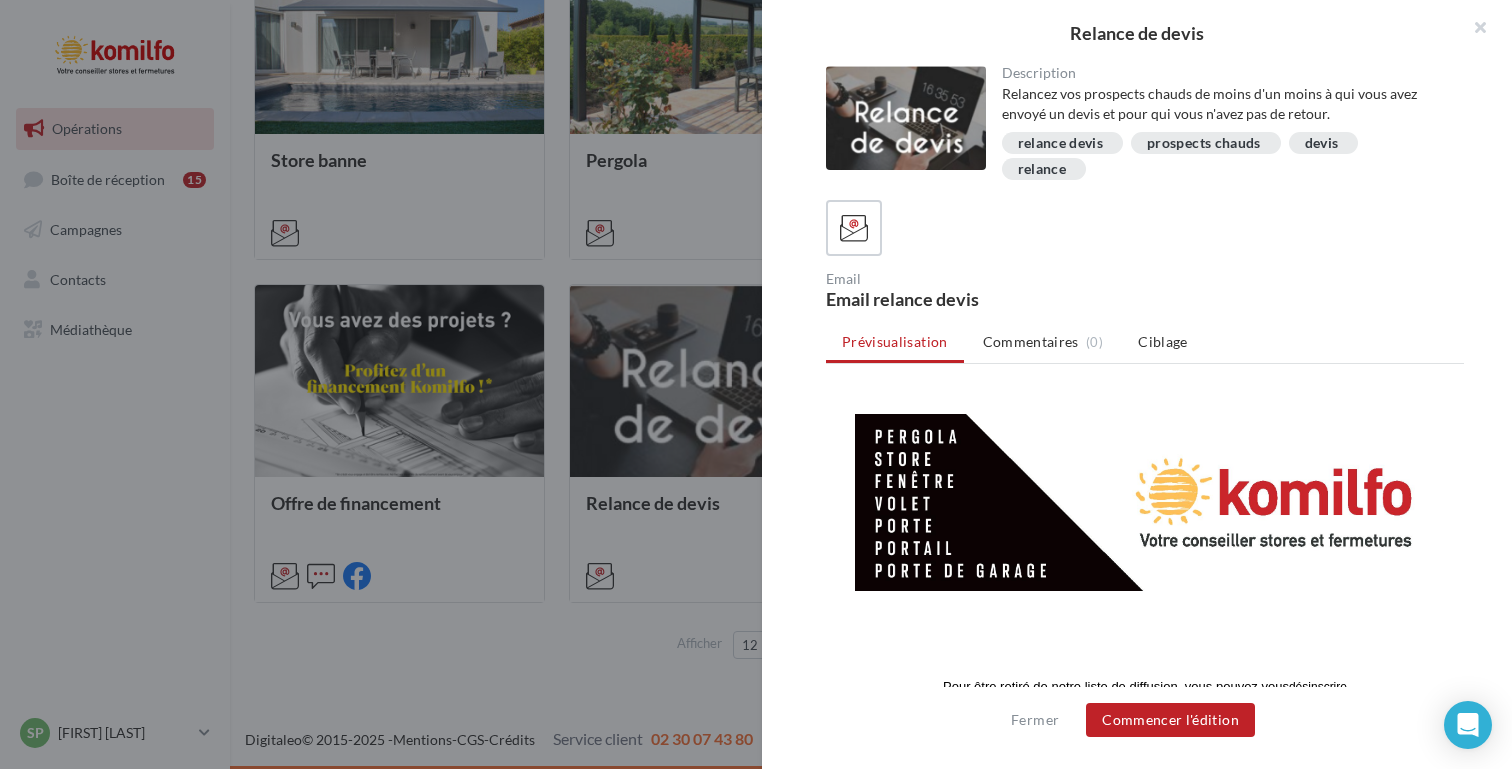 click at bounding box center [756, 384] 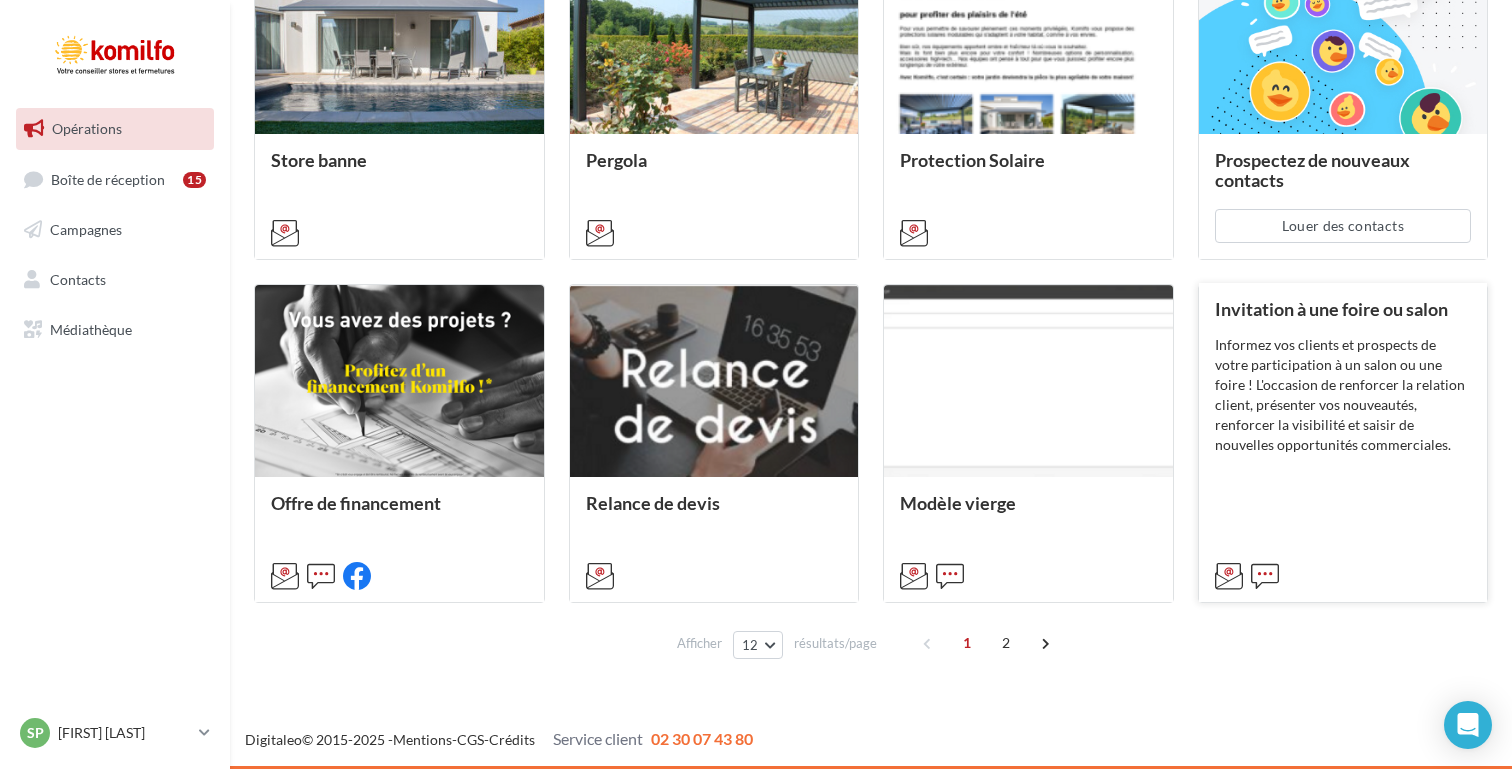 click on "Invitation à une foire ou salon        Informez vos clients et prospects de votre participation à un salon ou une foire ! L'occasion de renforcer la relation client, présenter vos nouveautés, renforcer la visibilité et saisir de nouvelles opportunités commerciales." at bounding box center [714, 195] 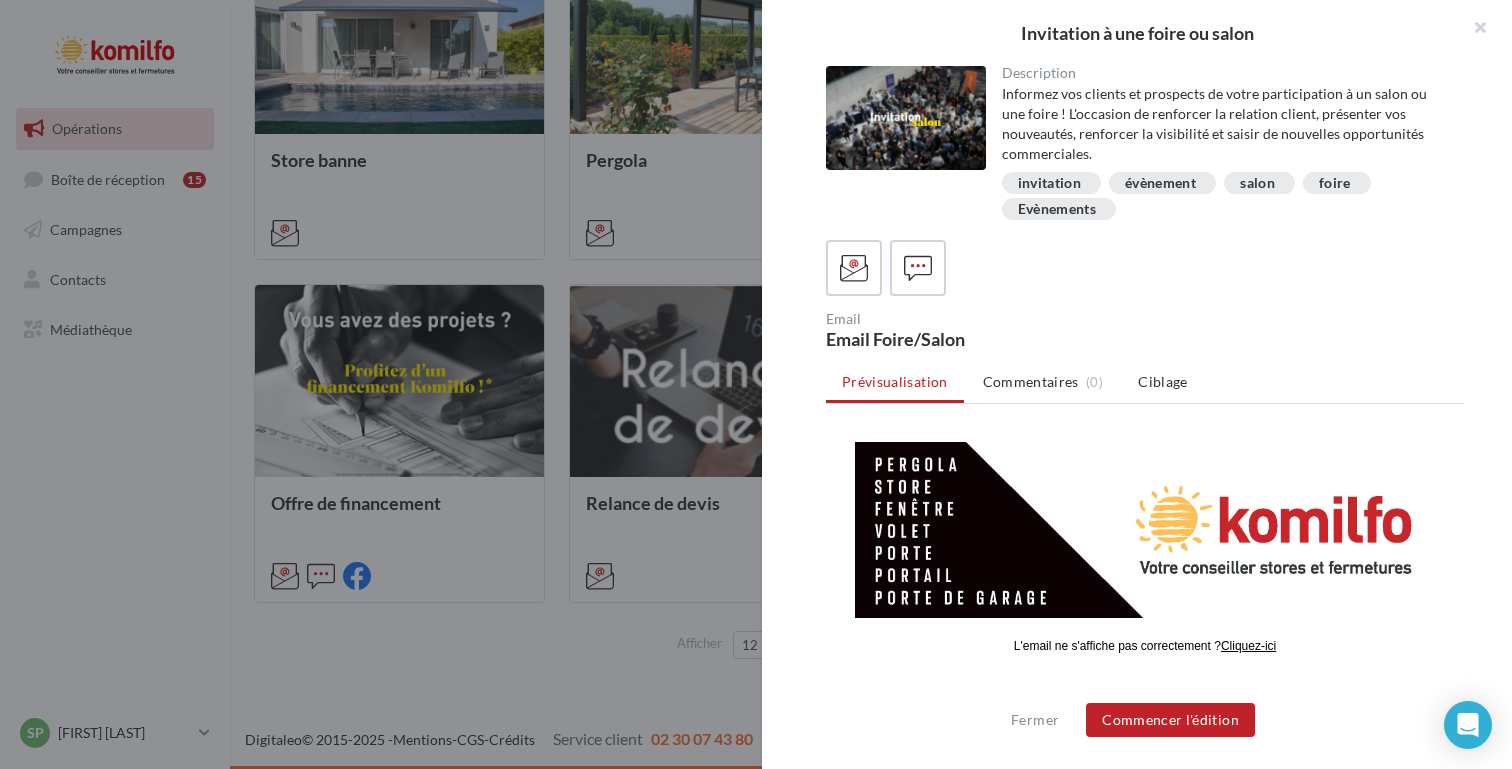 scroll, scrollTop: 1294, scrollLeft: 0, axis: vertical 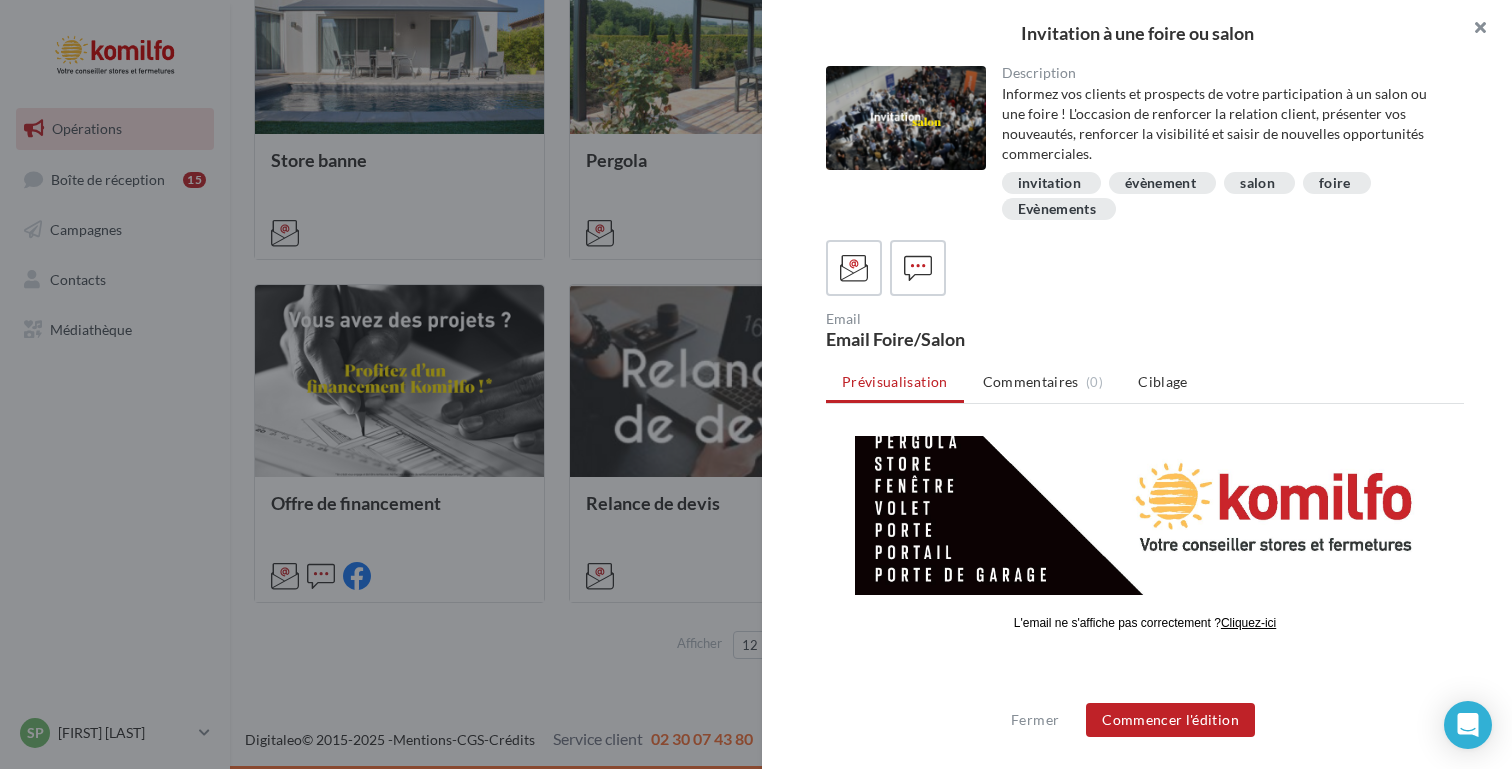 click at bounding box center [1472, 30] 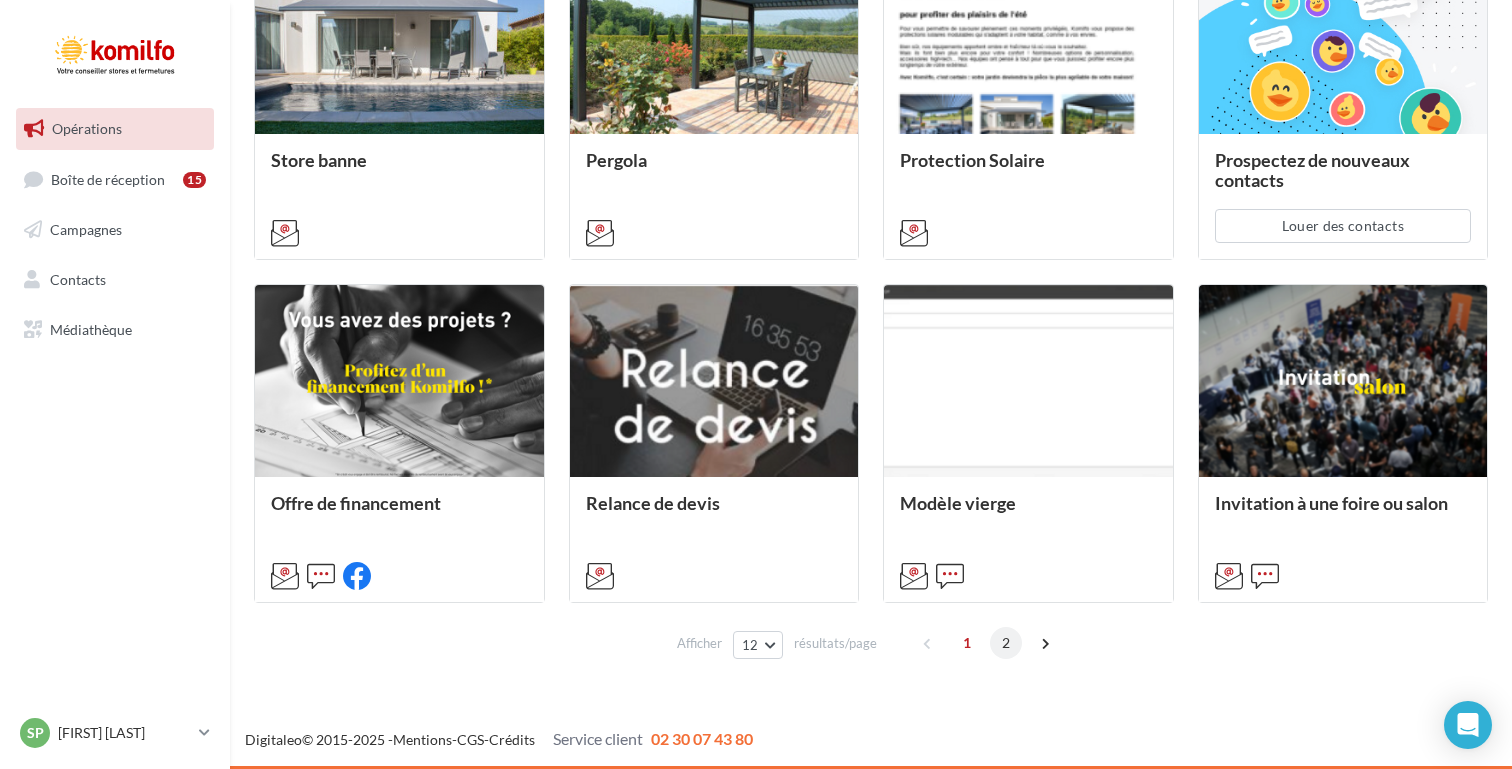 click on "2" at bounding box center (1006, 643) 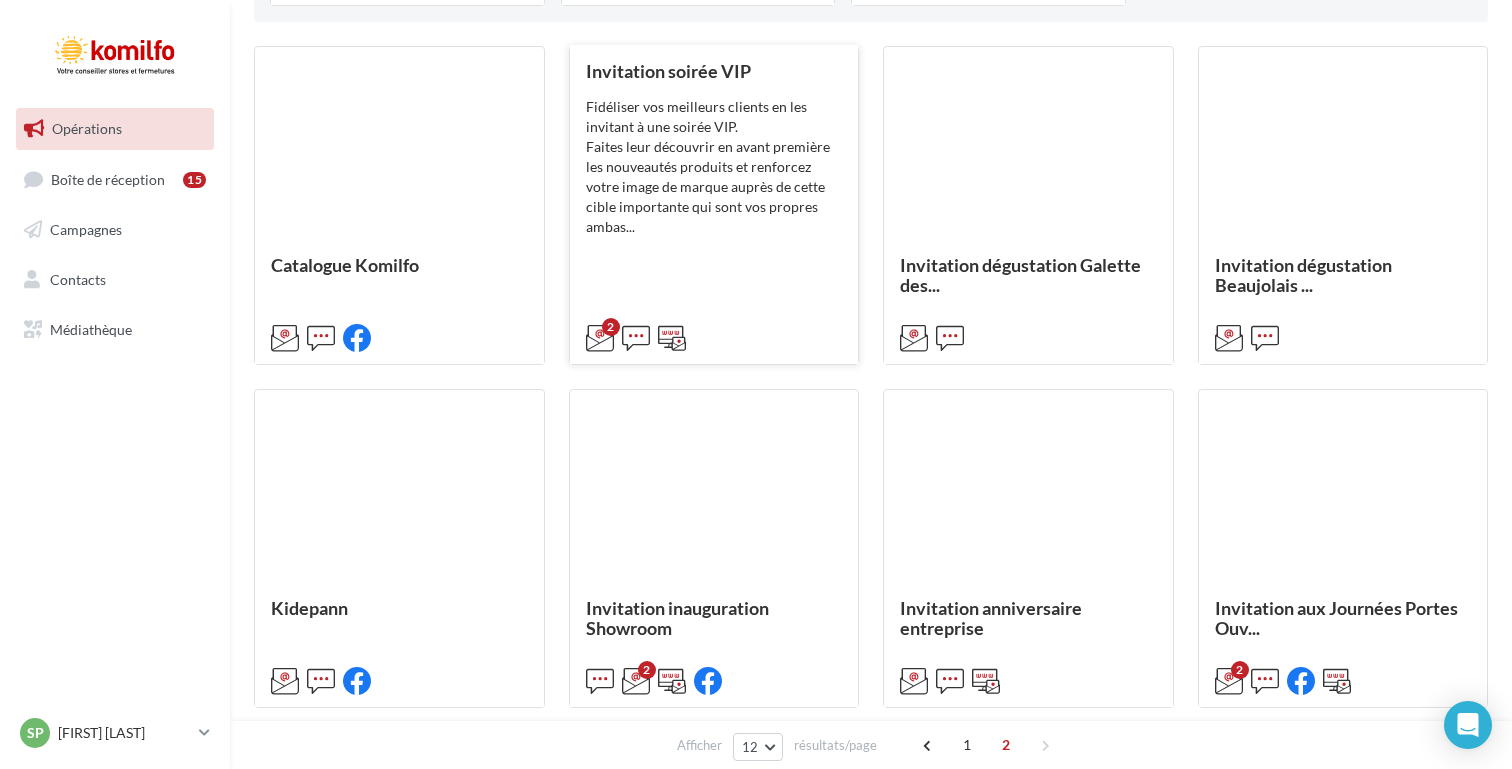 scroll, scrollTop: 523, scrollLeft: 0, axis: vertical 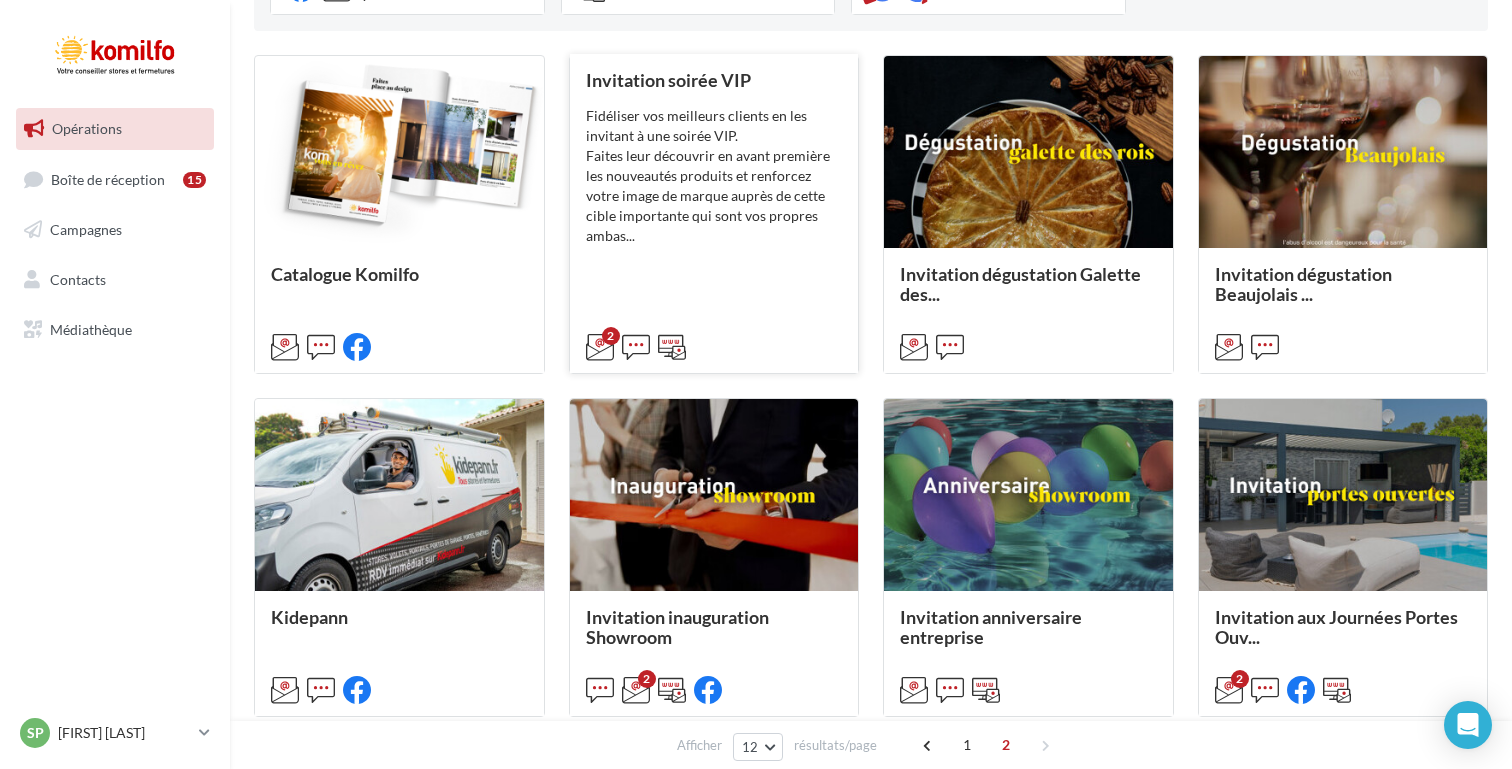 click on "Invitation soirée VIP Fidéliser vos meilleurs clients en les invitant à une soirée VIP. Faites leur découvrir en avant première les nouveautés produits et renforcez votre image de marque auprès de cette cible importante qui sont vos propres ambas..." at bounding box center (399, 309) 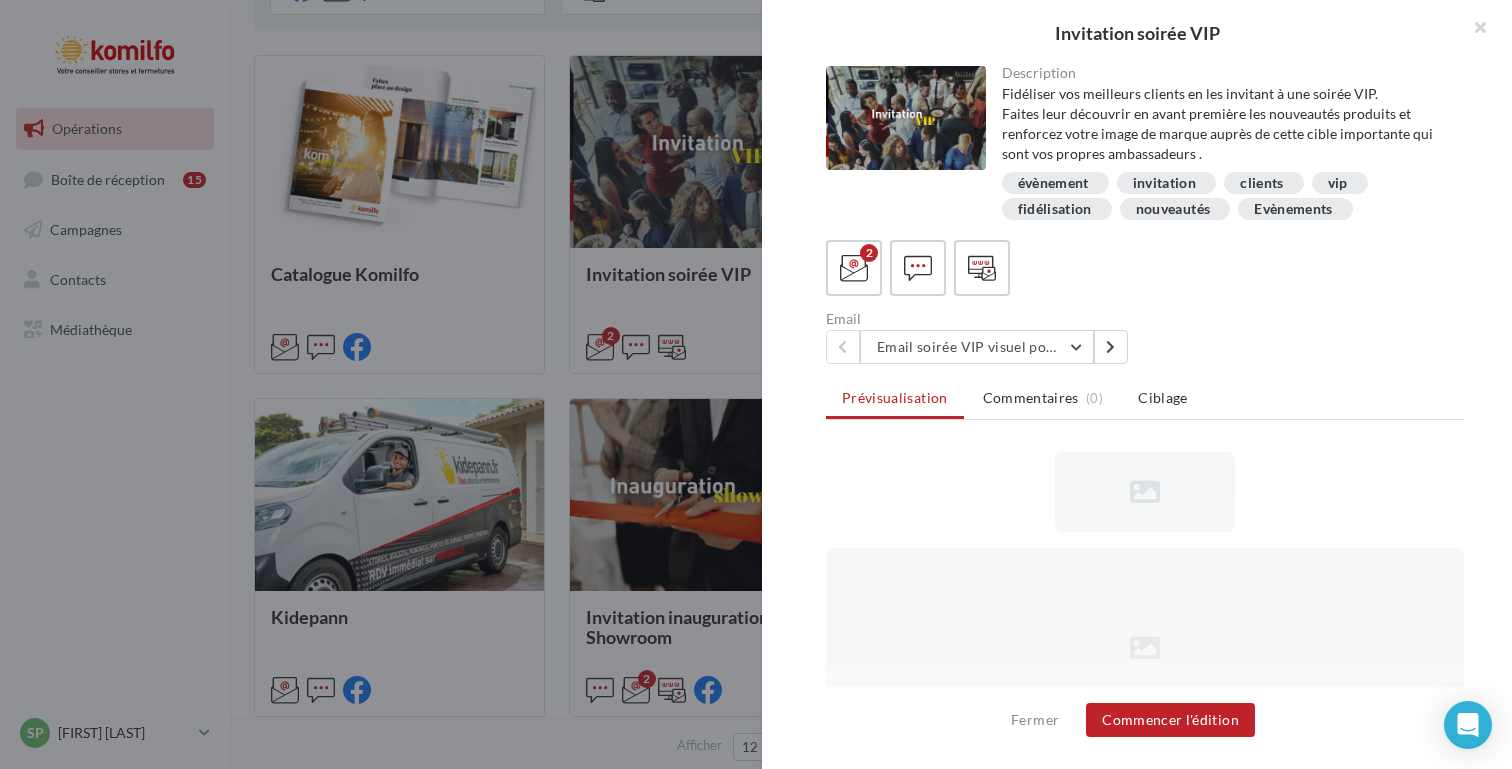 scroll, scrollTop: 0, scrollLeft: 0, axis: both 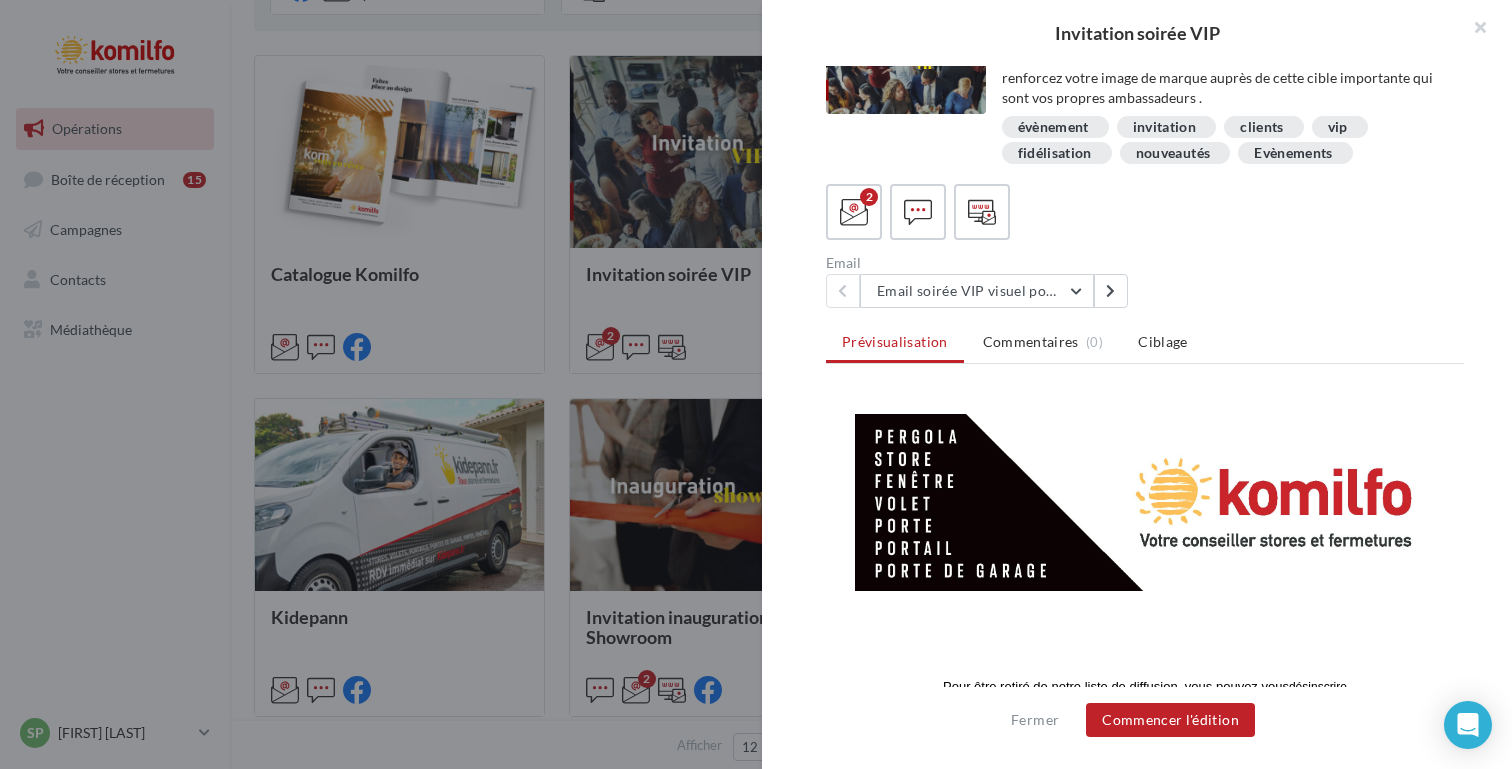 drag, startPoint x: 1484, startPoint y: 28, endPoint x: 1478, endPoint y: 37, distance: 10.816654 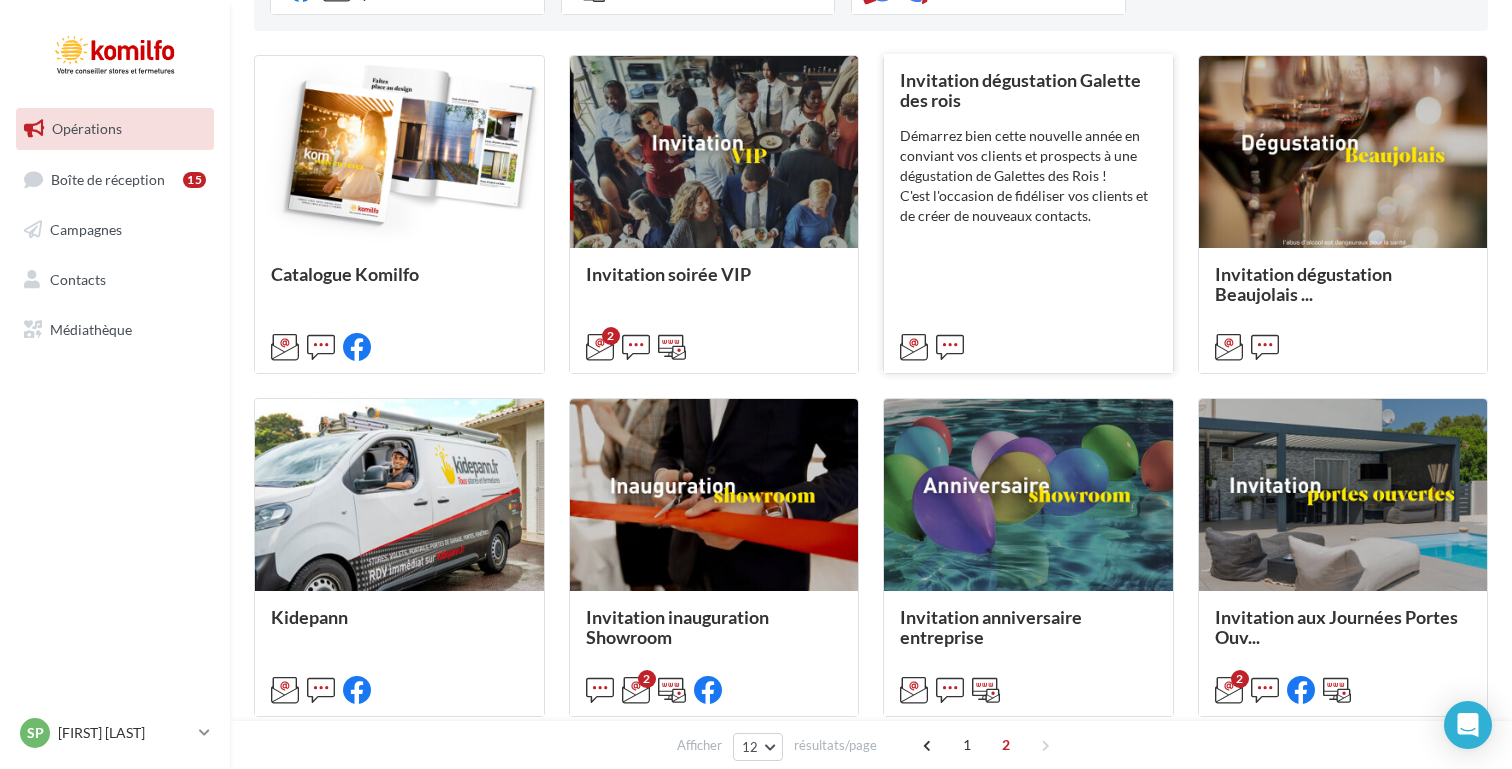 click on "Démarrez bien cette nouvelle année en conviant vos clients et prospects à une dégustation de Galettes des Rois !
C'est l'occasion de fidéliser vos clients et de créer de nouveaux contacts." at bounding box center [0, 0] 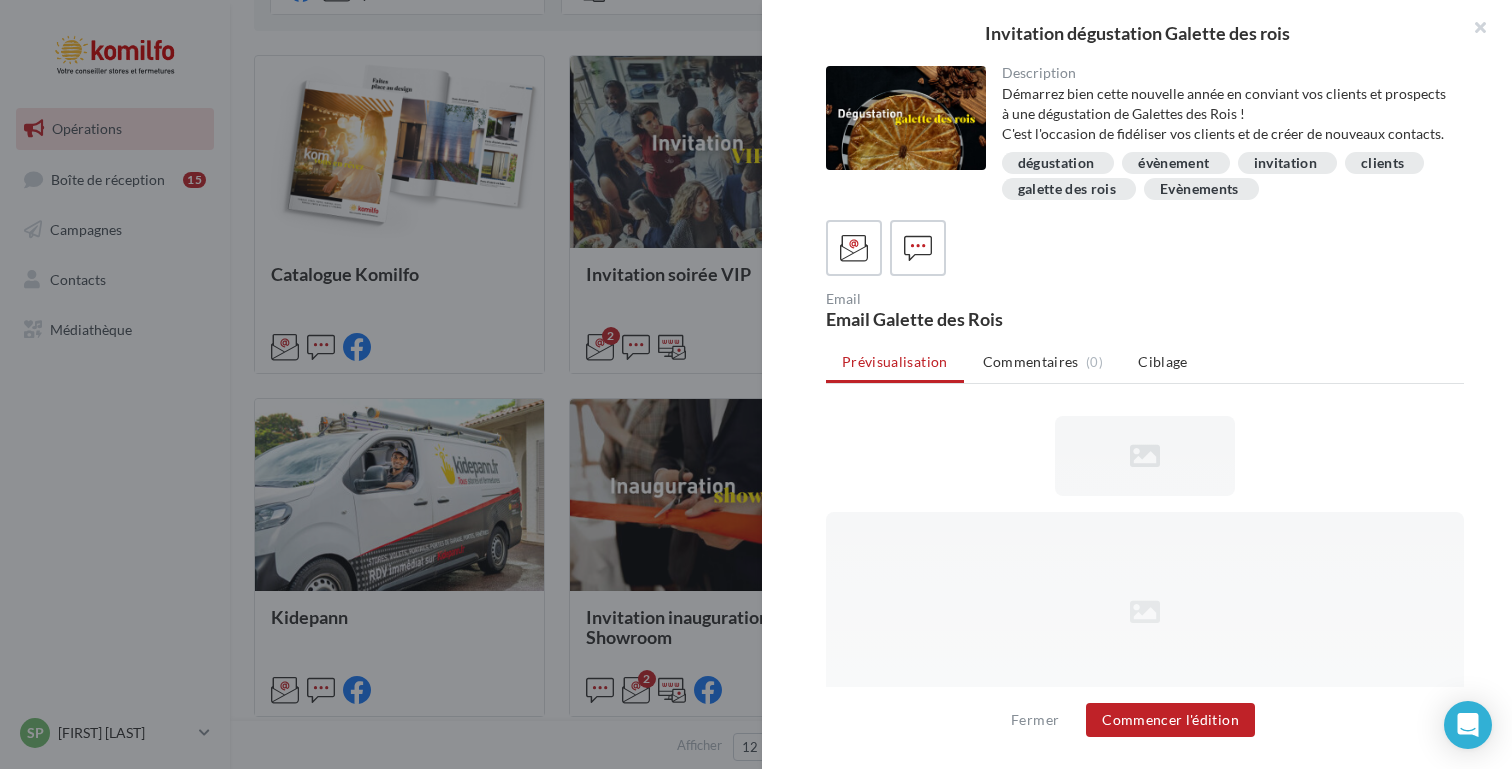 scroll, scrollTop: 0, scrollLeft: 0, axis: both 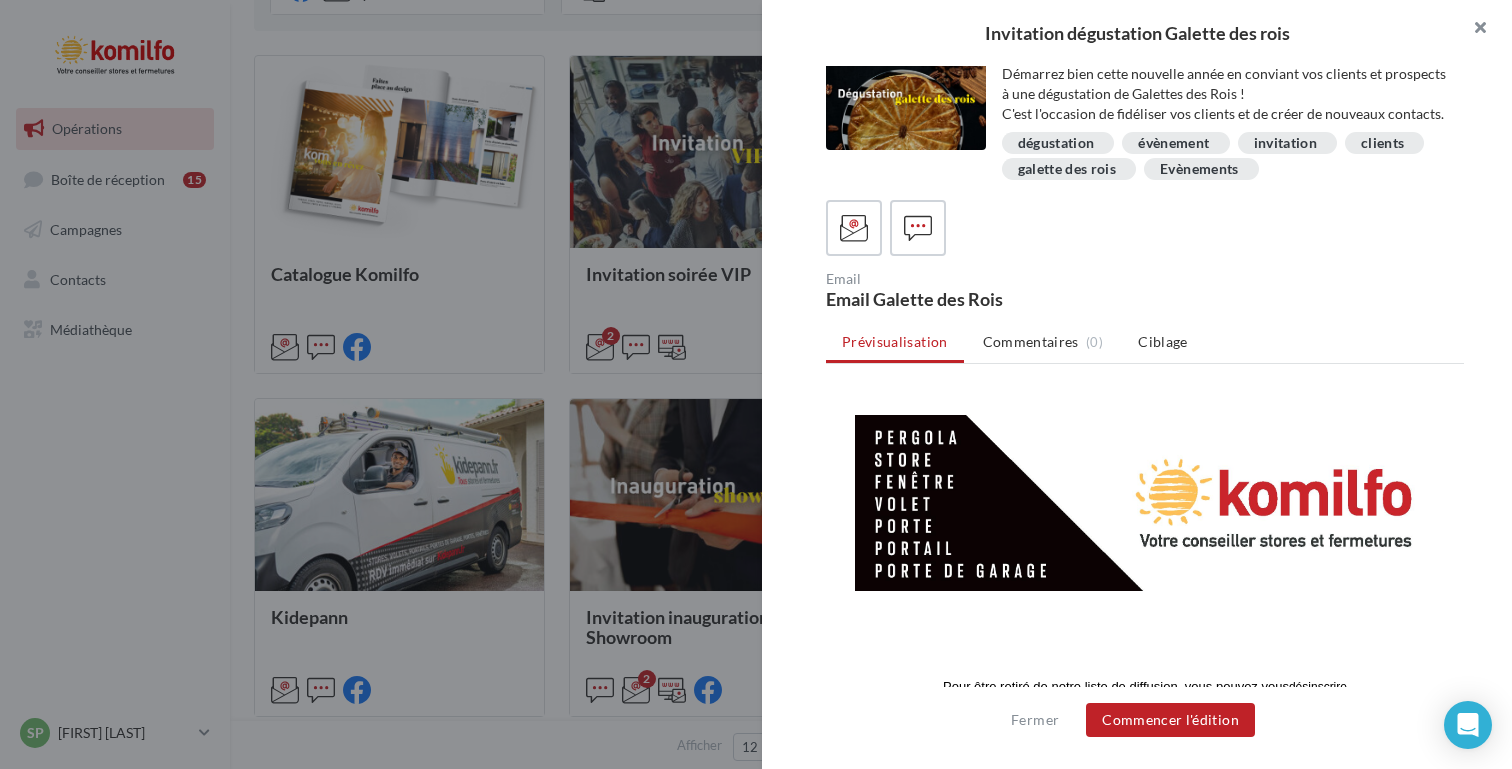 click at bounding box center [1472, 30] 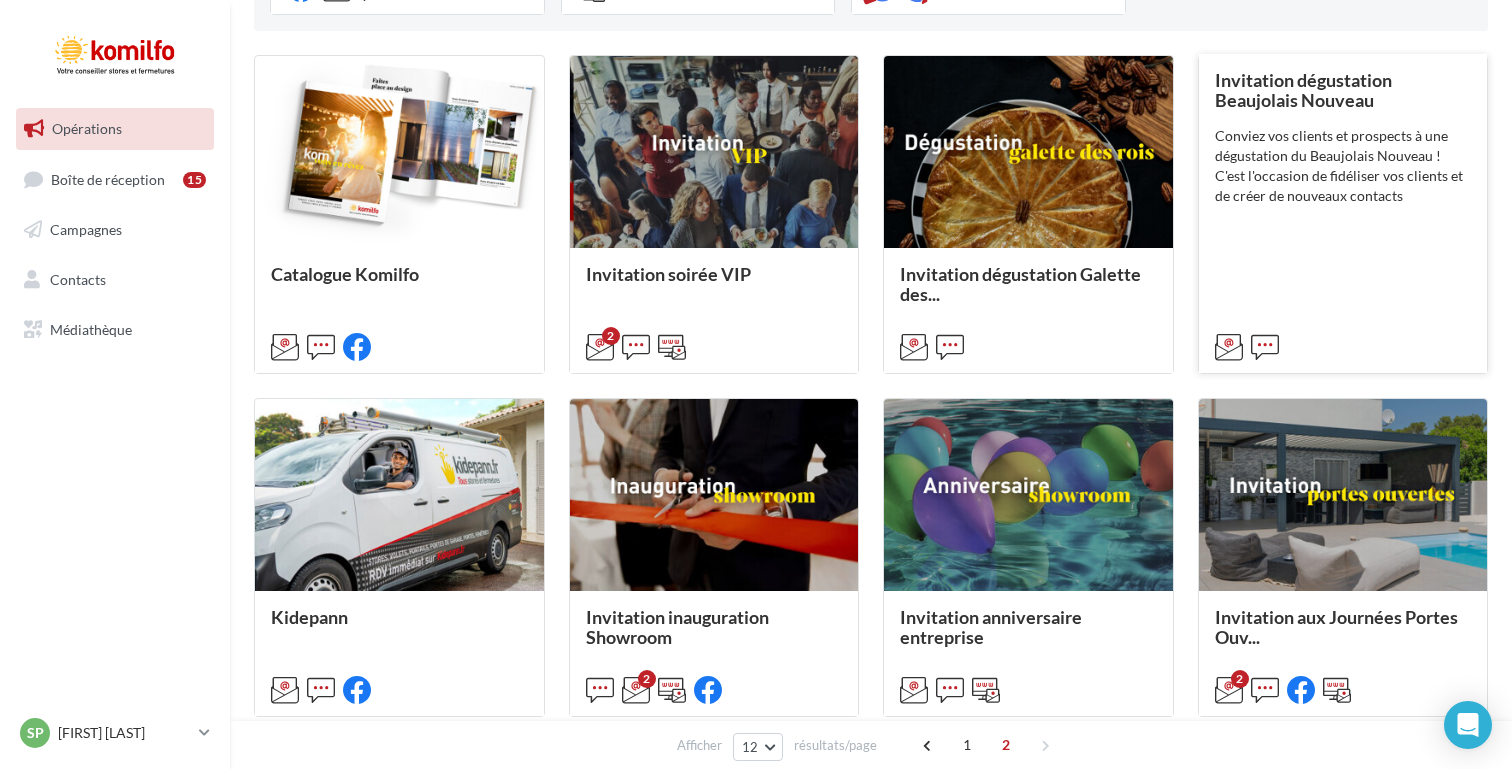 click on "Invitation dégustation Beaujolais Nouveau        Conviez vos clients et prospects à une dégustation du Beaujolais Nouveau !
C'est l'occasion de fidéliser vos clients et de créer de nouveaux contacts" at bounding box center [399, 309] 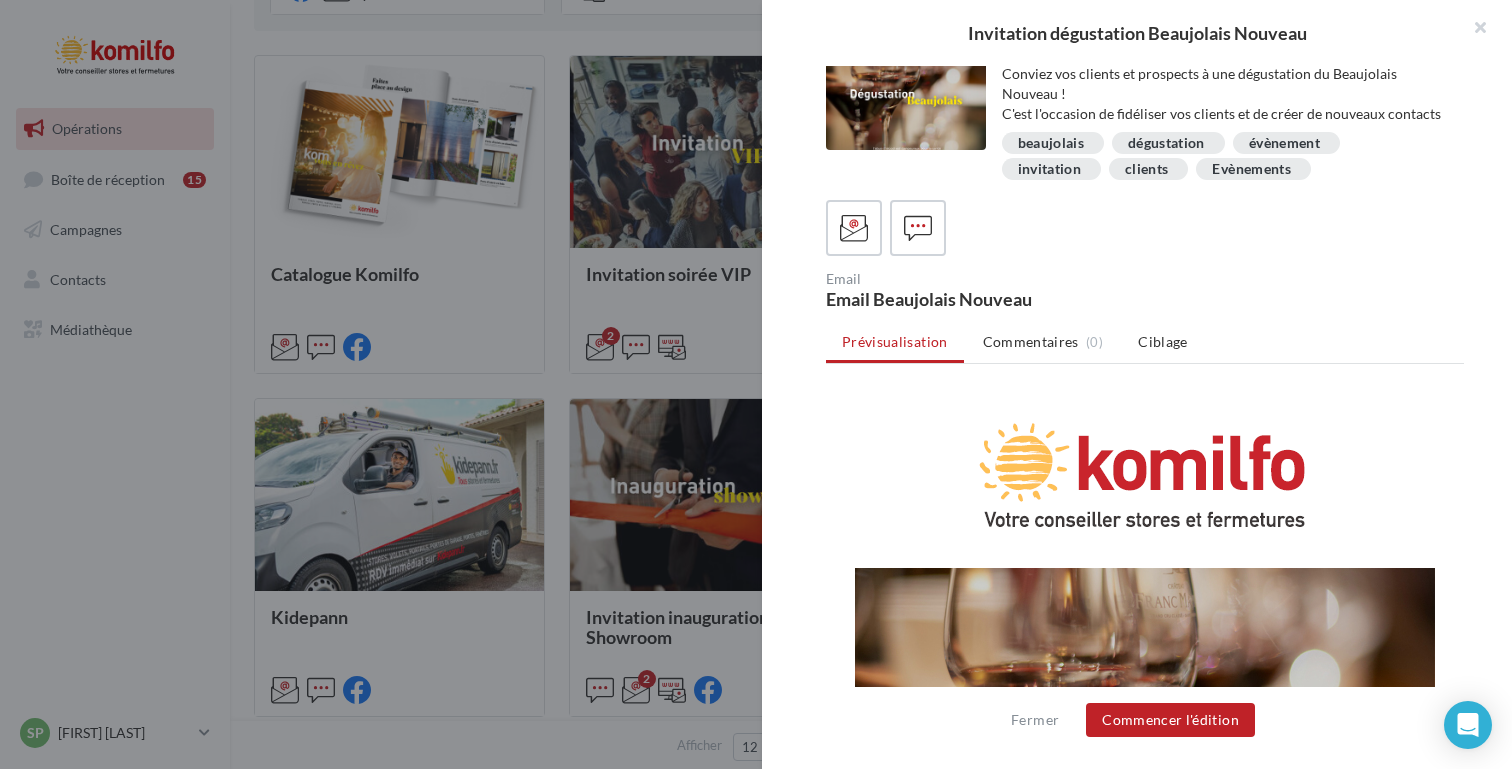 scroll, scrollTop: 20, scrollLeft: 0, axis: vertical 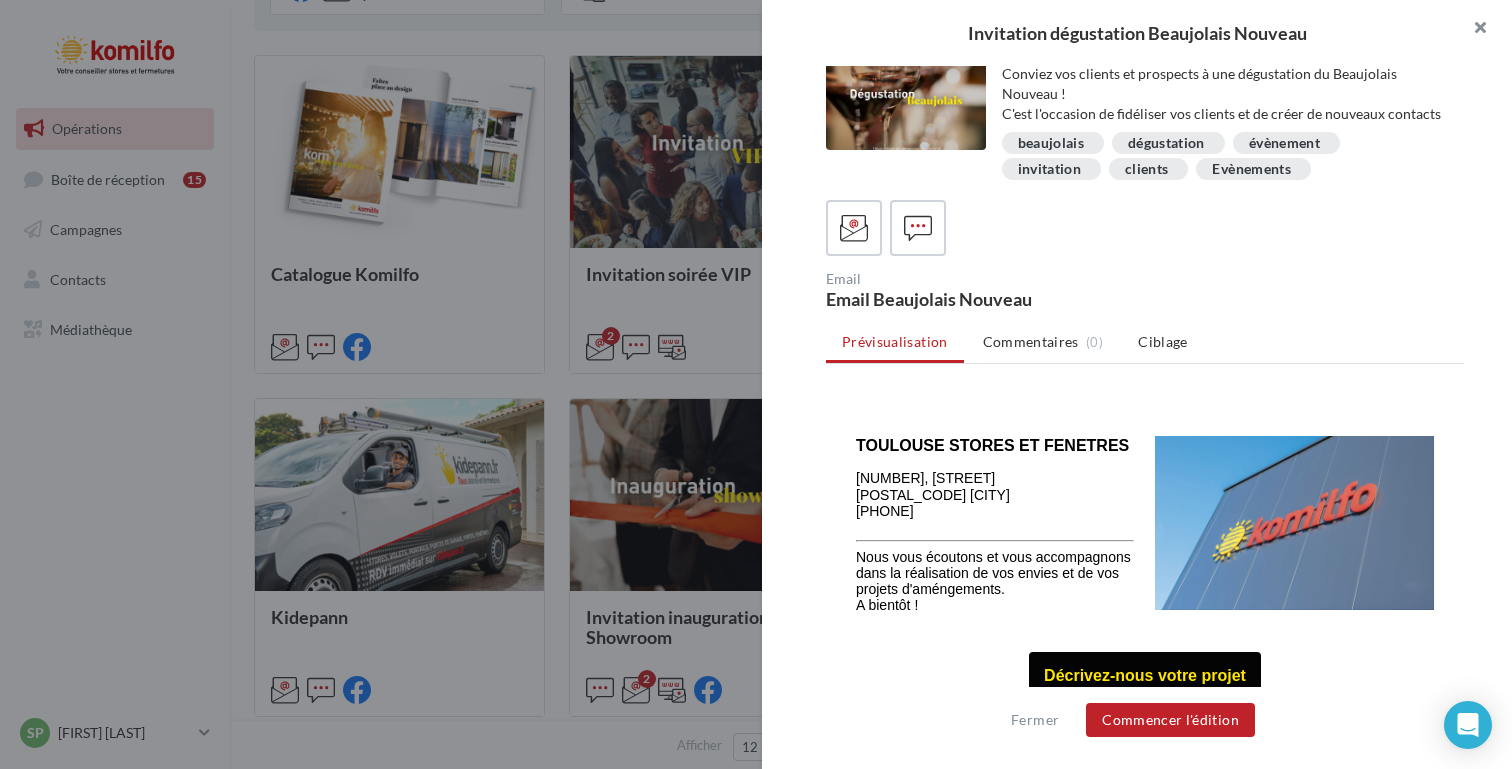 click at bounding box center [1472, 30] 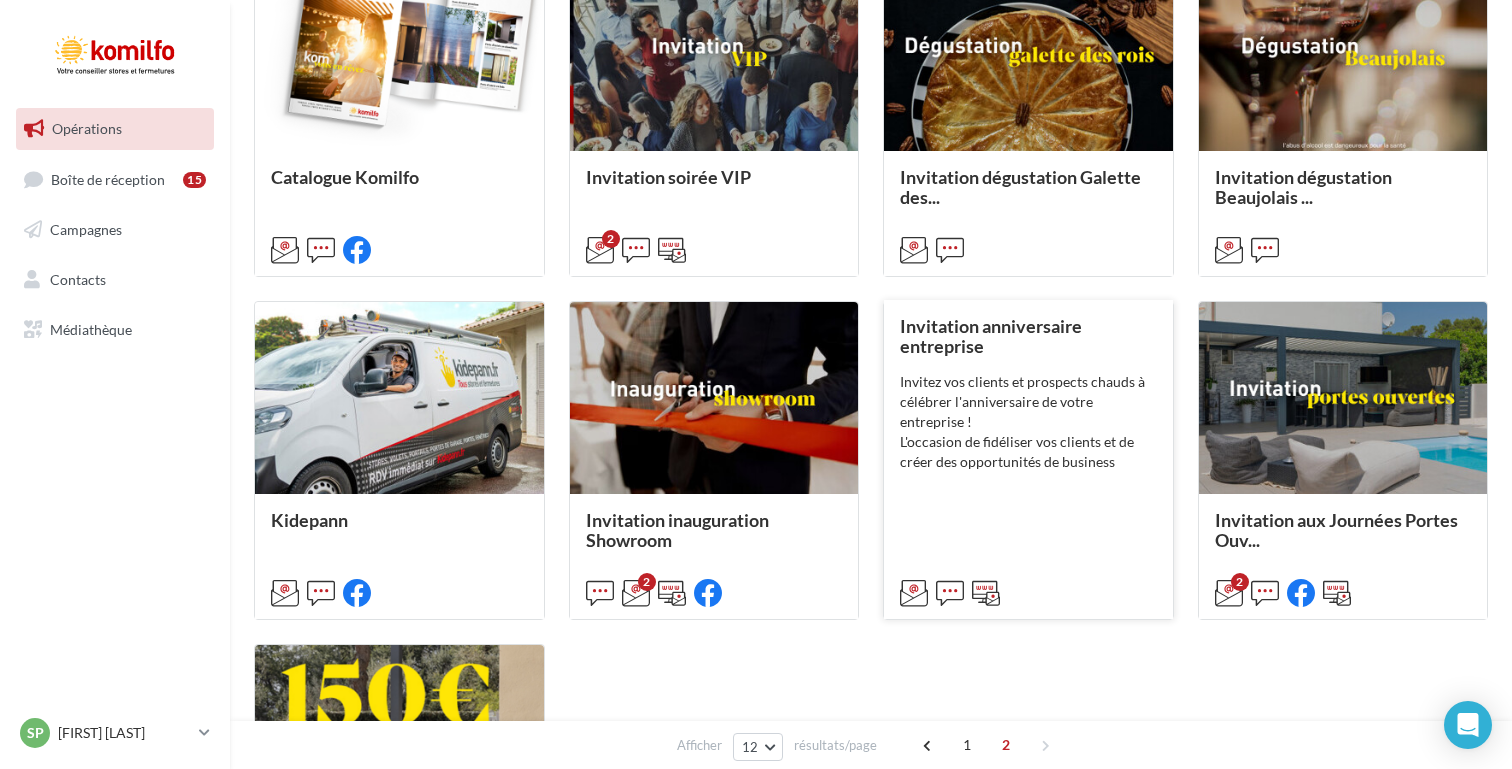 scroll, scrollTop: 615, scrollLeft: 0, axis: vertical 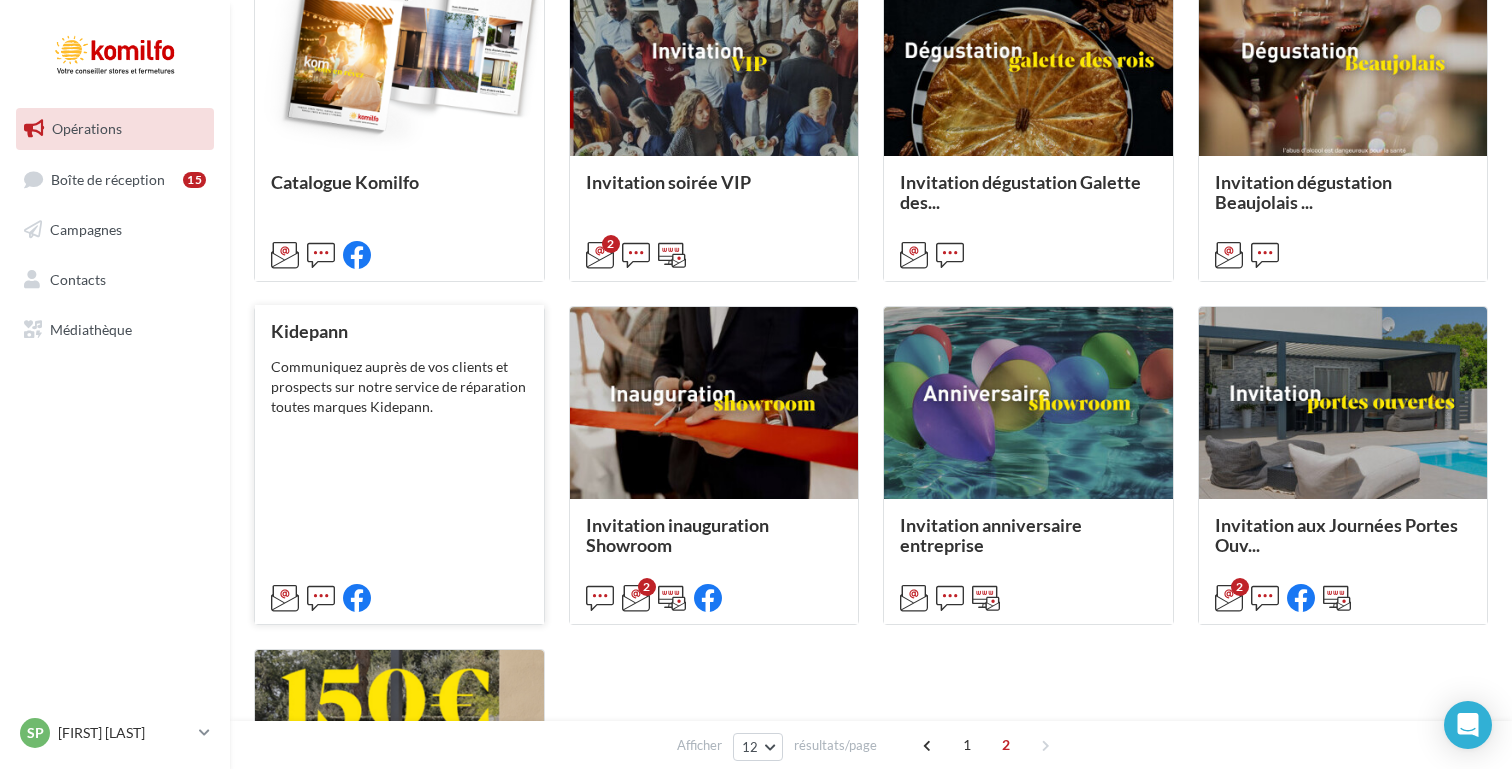 click on "Communiquez auprès de vos clients et prospects sur notre service de réparation toutes marques Kidepann." at bounding box center (0, 0) 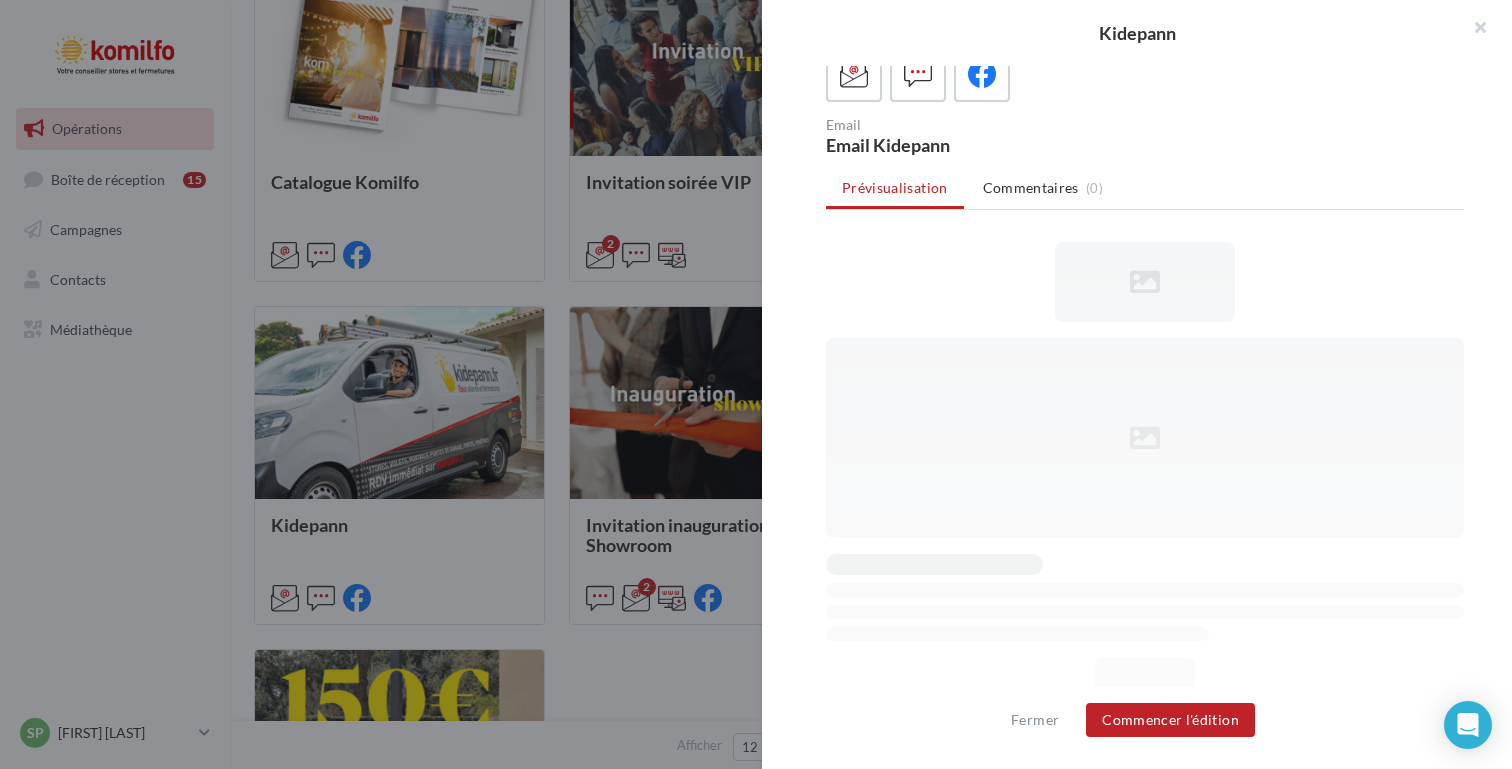 scroll, scrollTop: 0, scrollLeft: 0, axis: both 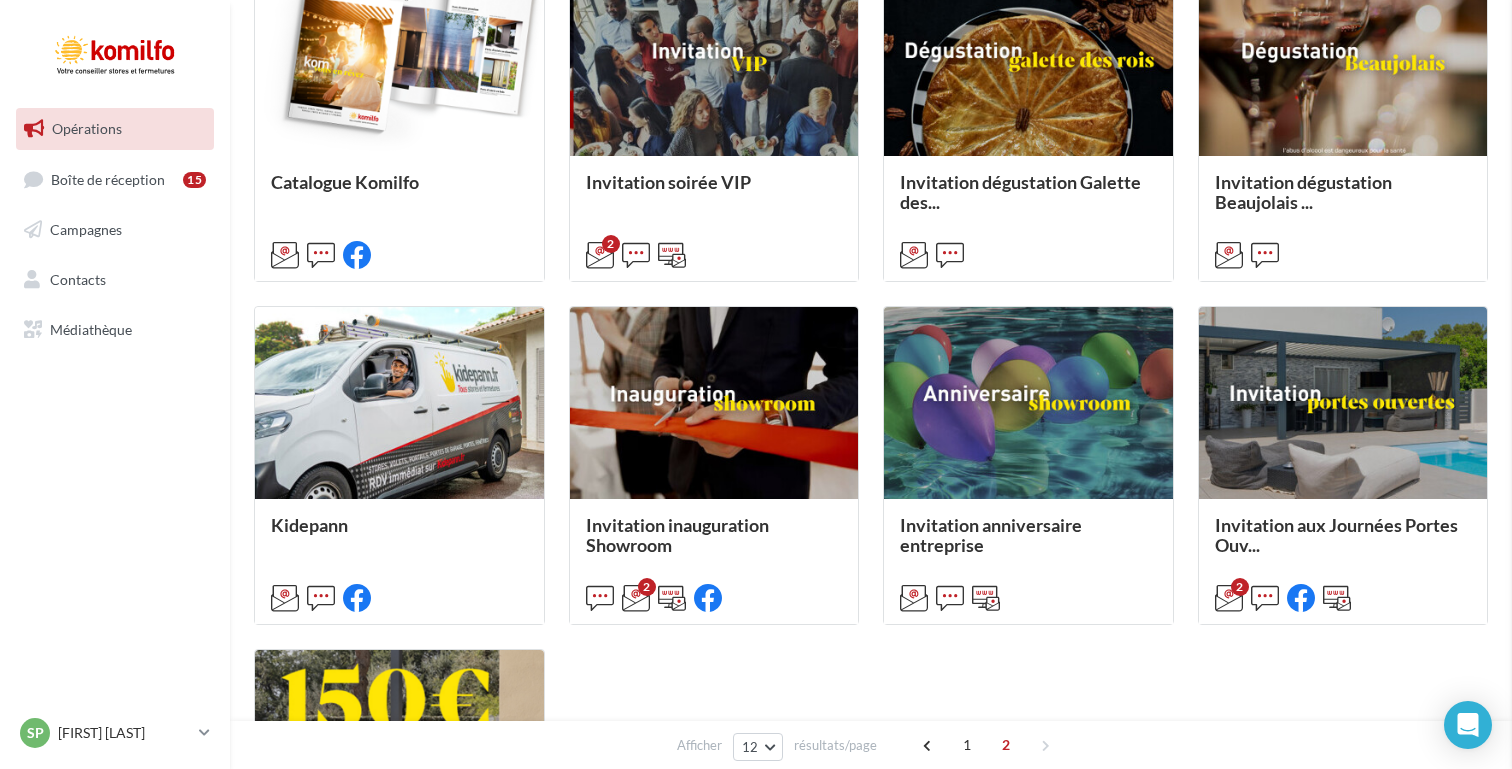 drag, startPoint x: 672, startPoint y: 426, endPoint x: 660, endPoint y: 423, distance: 12.369317 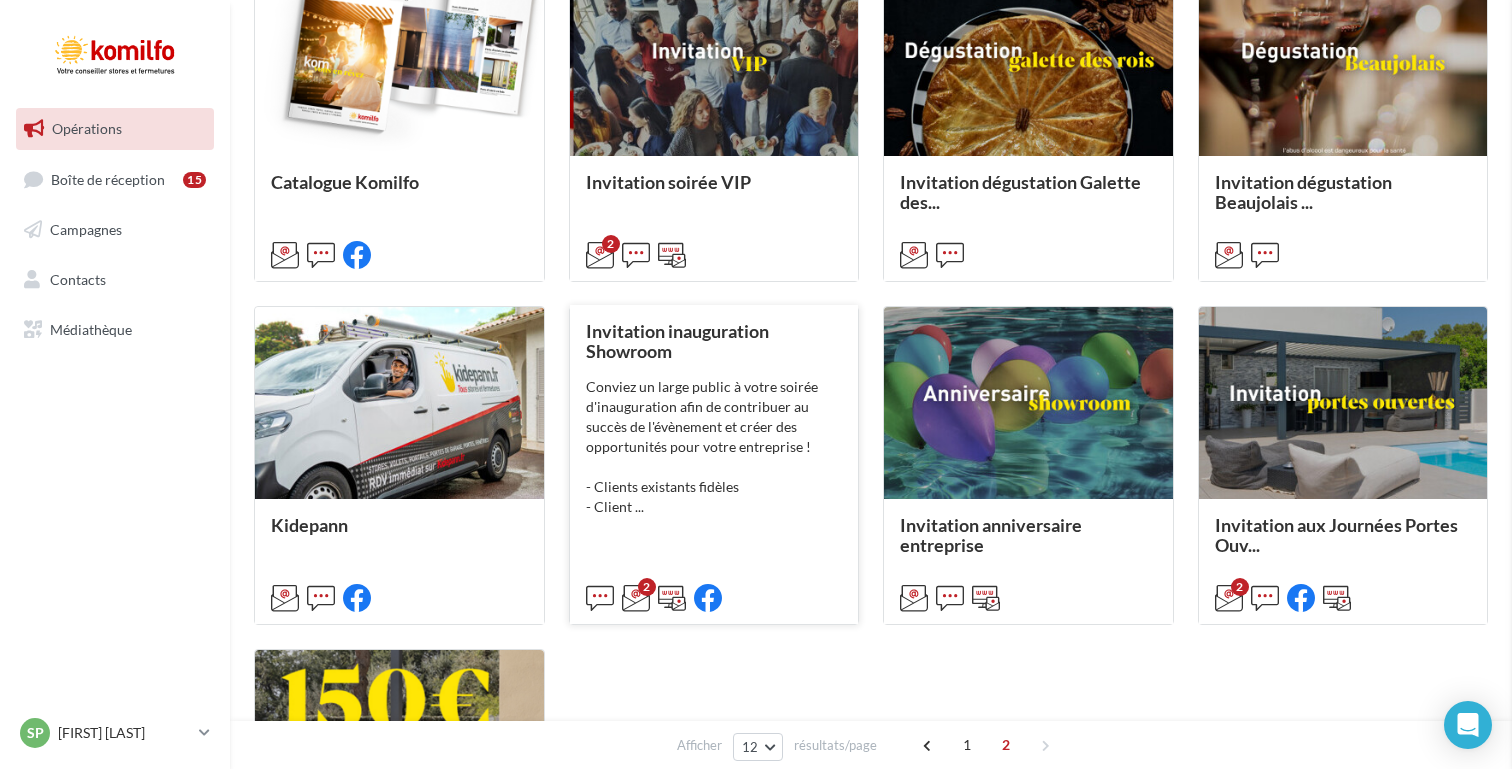 click on "Conviez un large public à votre soirée d'inauguration afin de contribuer au succès de l'évènement et créer des opportunités pour votre entreprise !
- Clients existants fidèles
- Client ..." at bounding box center (0, 0) 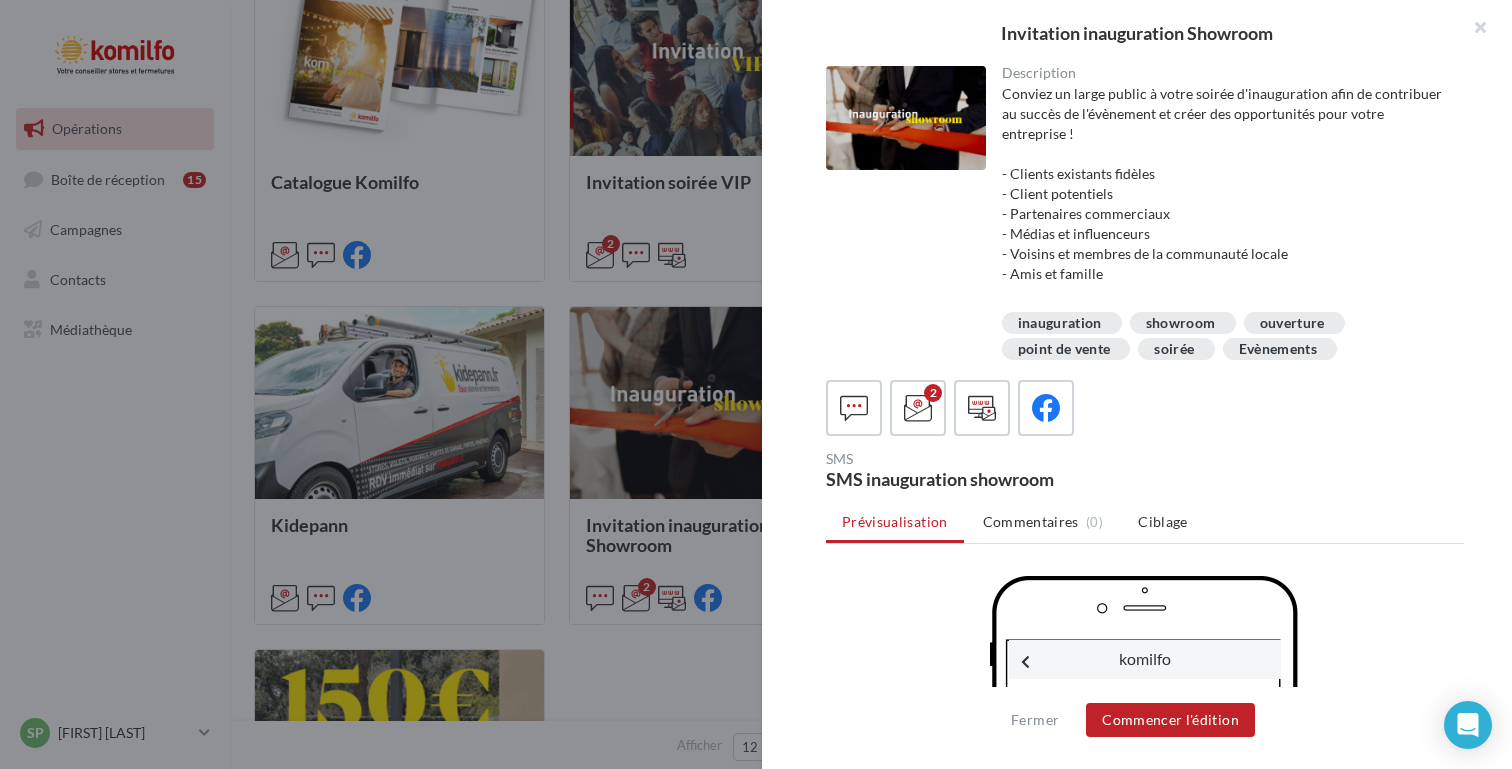 scroll, scrollTop: 211, scrollLeft: 0, axis: vertical 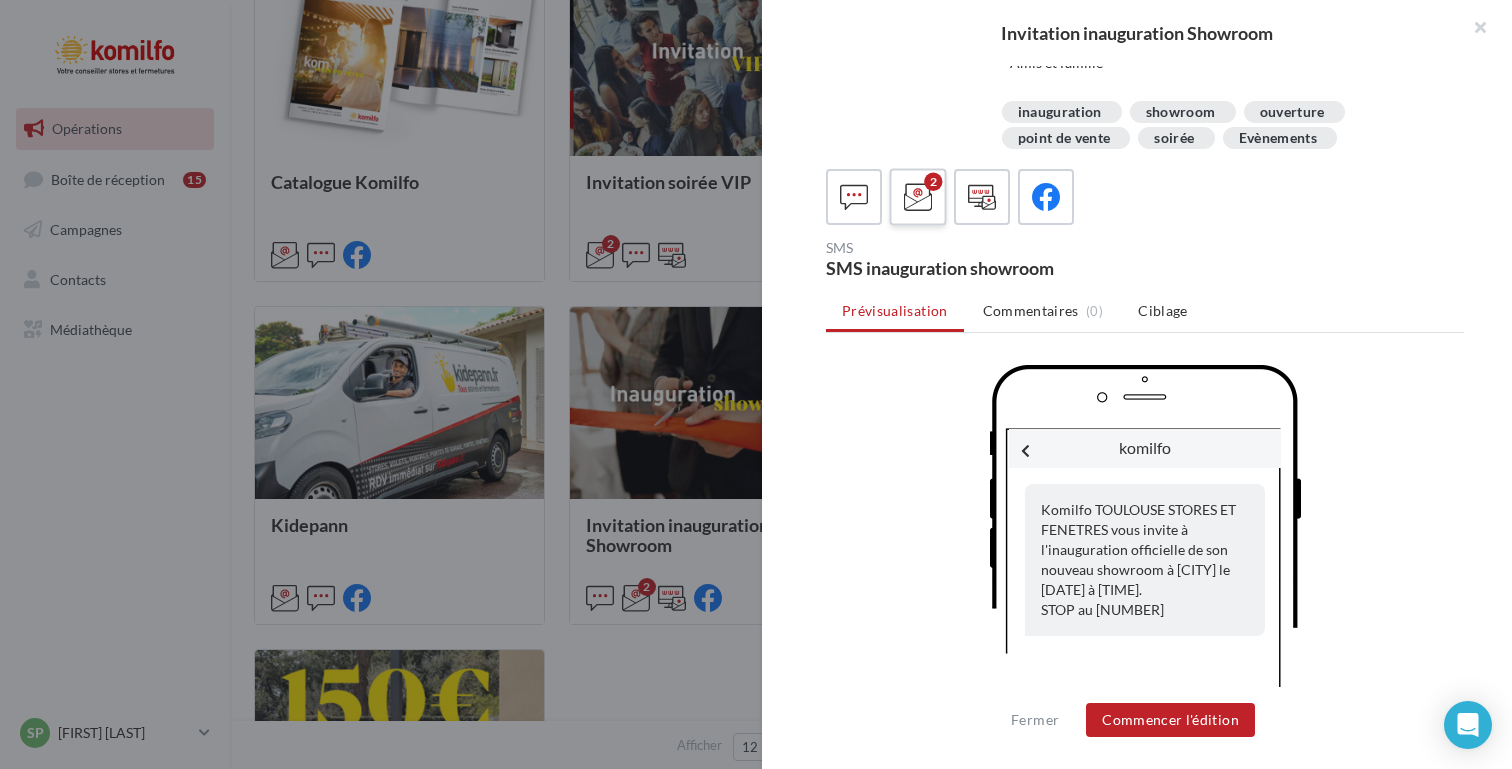 click at bounding box center [918, 197] 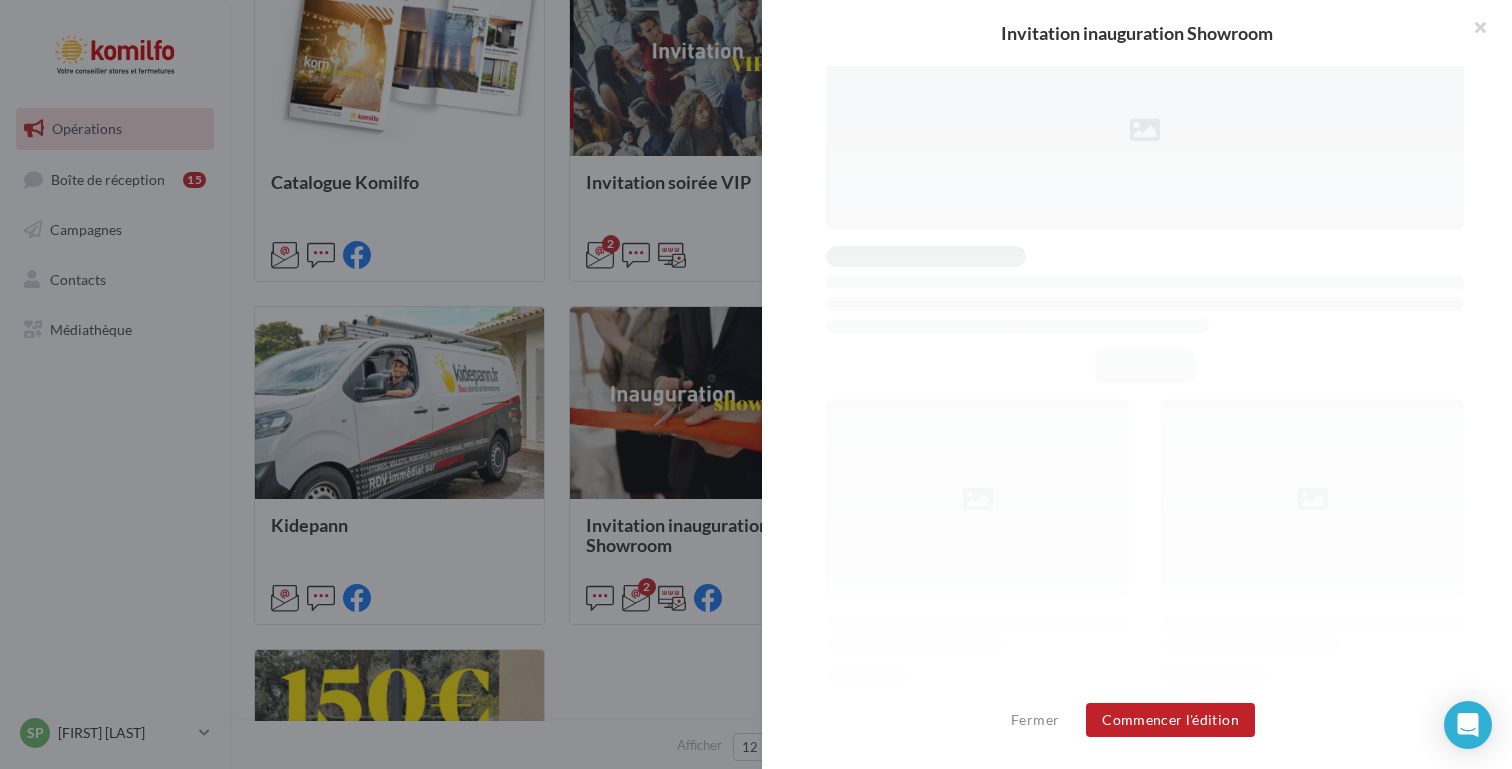 scroll, scrollTop: 0, scrollLeft: 0, axis: both 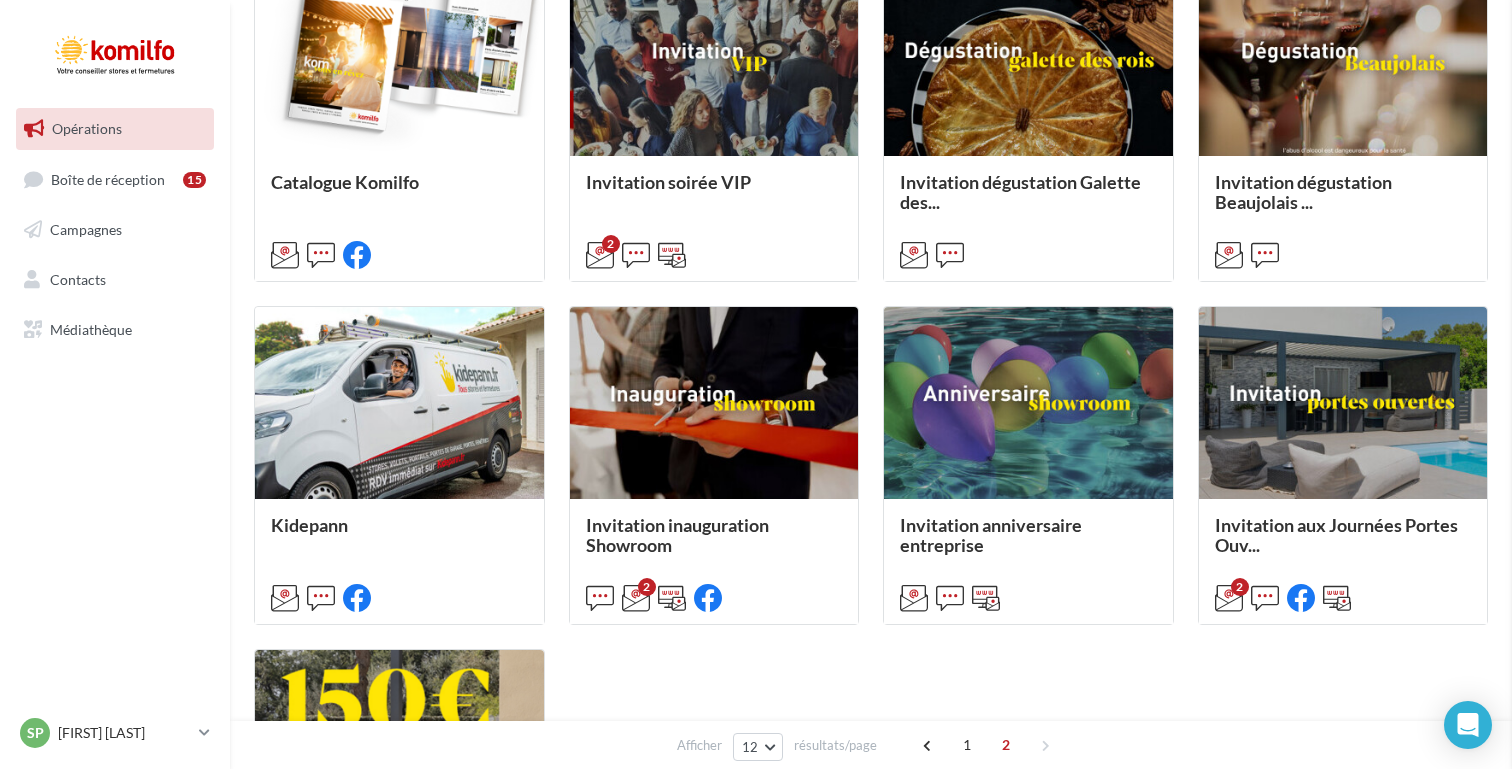 click at bounding box center (2268, 384) 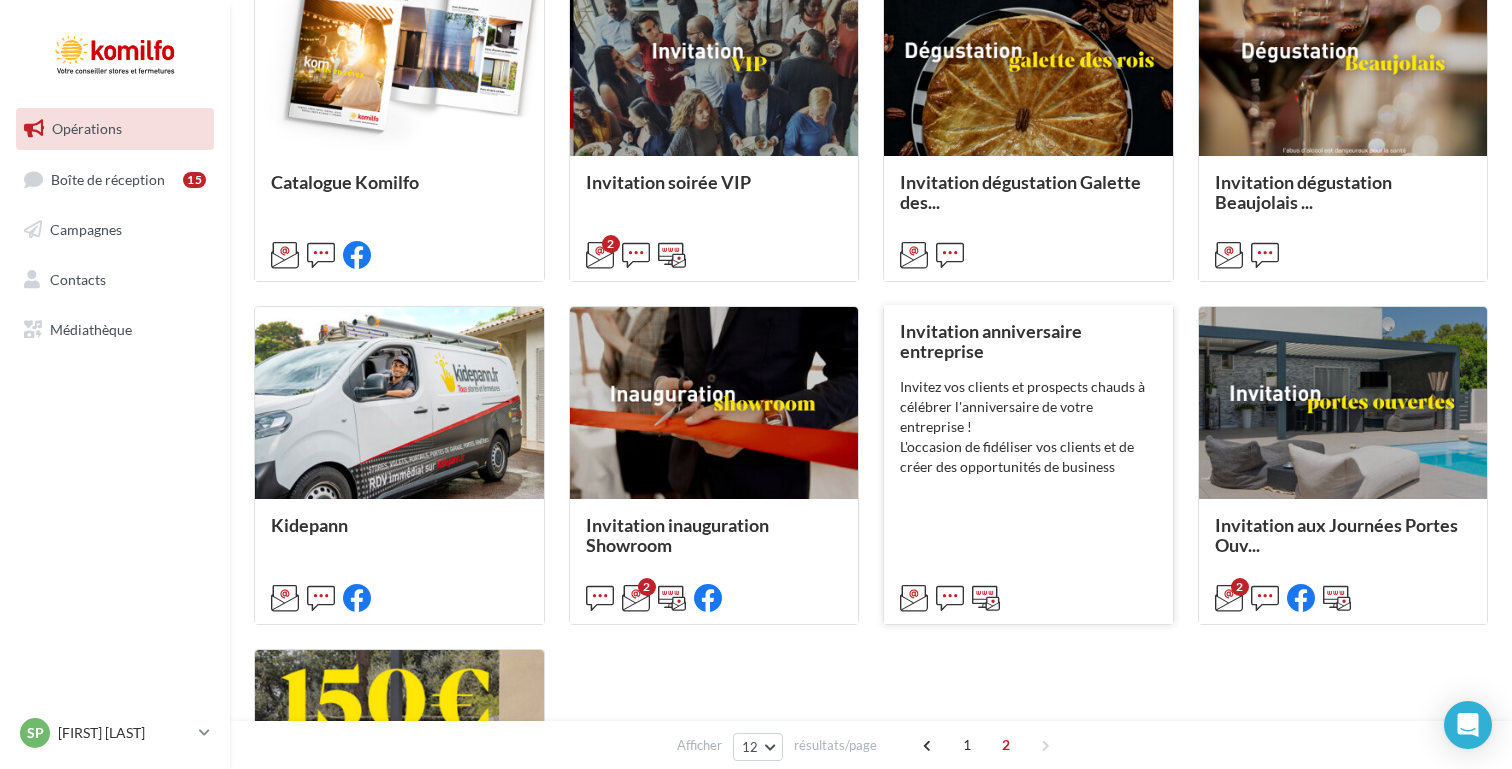 click on "Invitez vos clients et prospects chauds à célébrer l'anniversaire de votre entreprise !
L'occasion de fidéliser vos clients et de créer des opportunités de business" at bounding box center [0, 0] 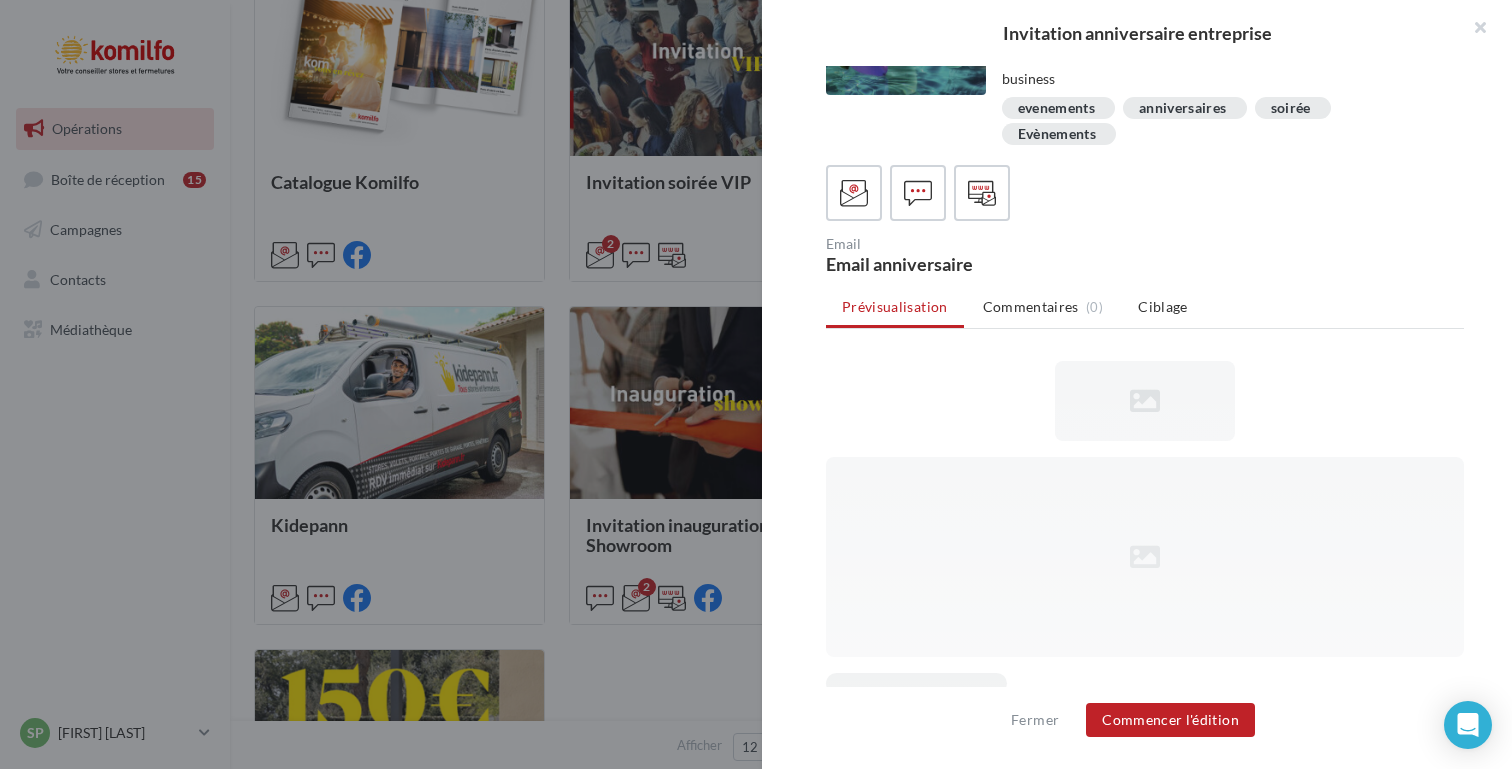 scroll, scrollTop: 20, scrollLeft: 0, axis: vertical 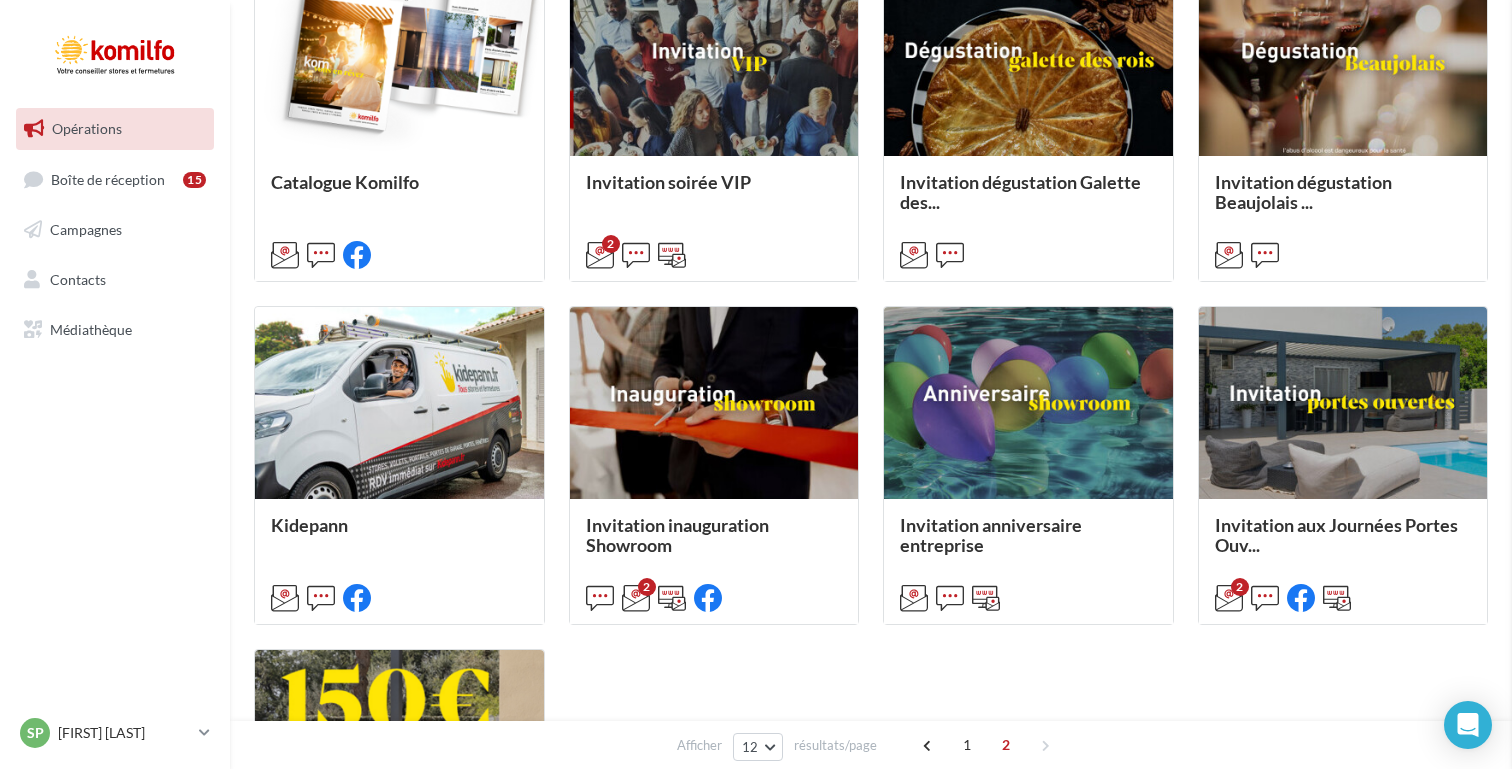 click at bounding box center (2268, 384) 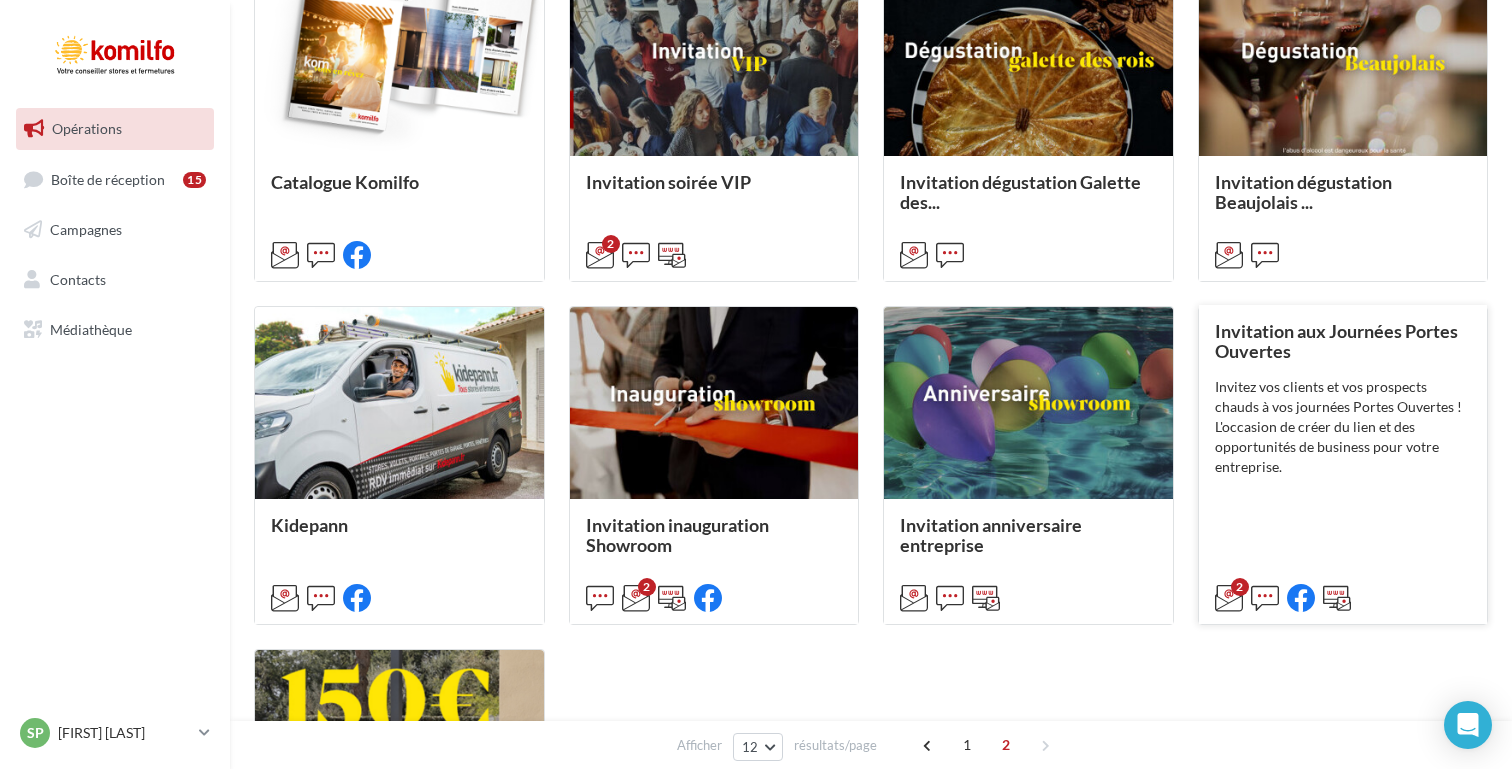 click on "Invitez vos clients et vos prospects chauds à vos journées Portes Ouvertes ! L'occasion de créer du lien et des opportunités de business pour votre entreprise." at bounding box center (0, 0) 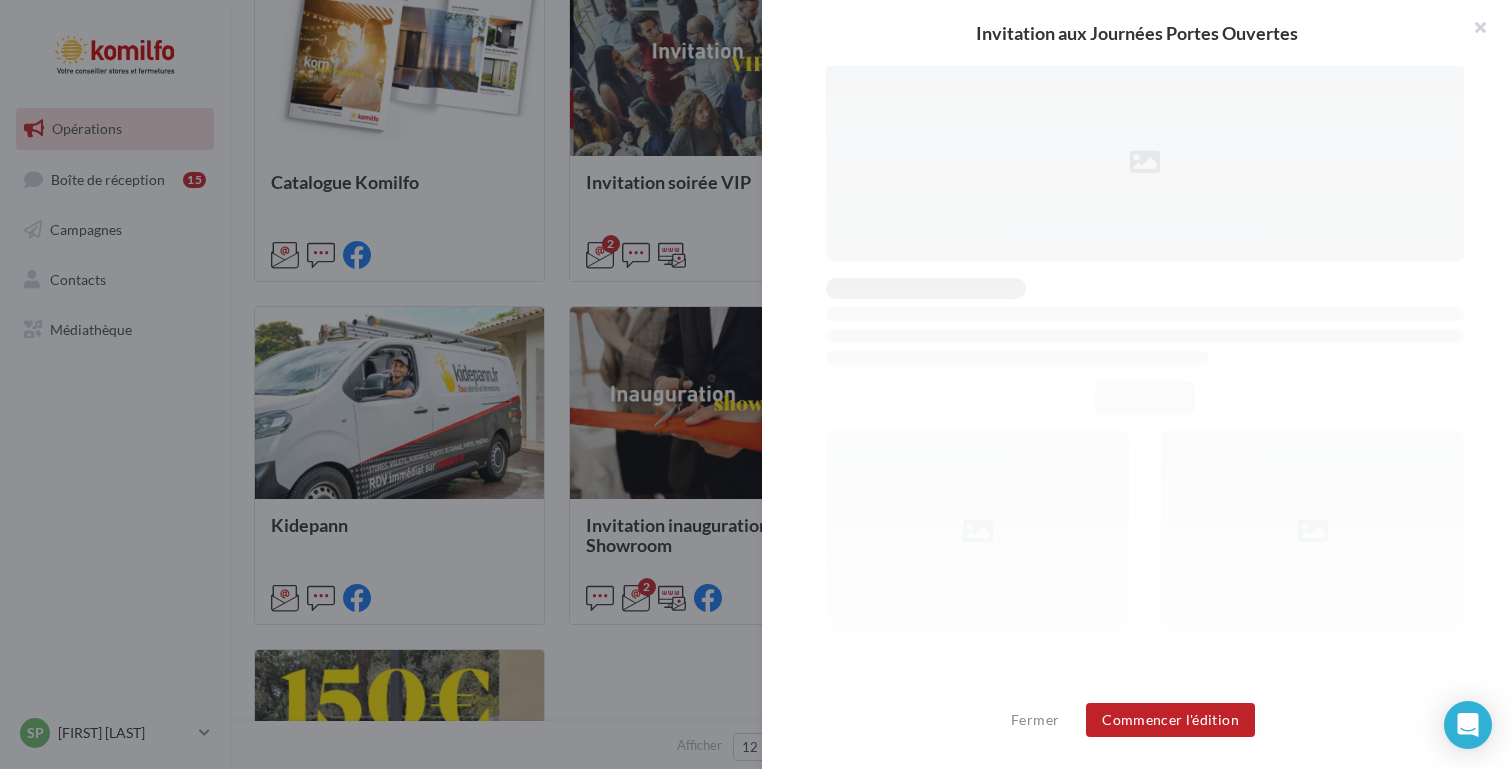 scroll, scrollTop: 502, scrollLeft: 0, axis: vertical 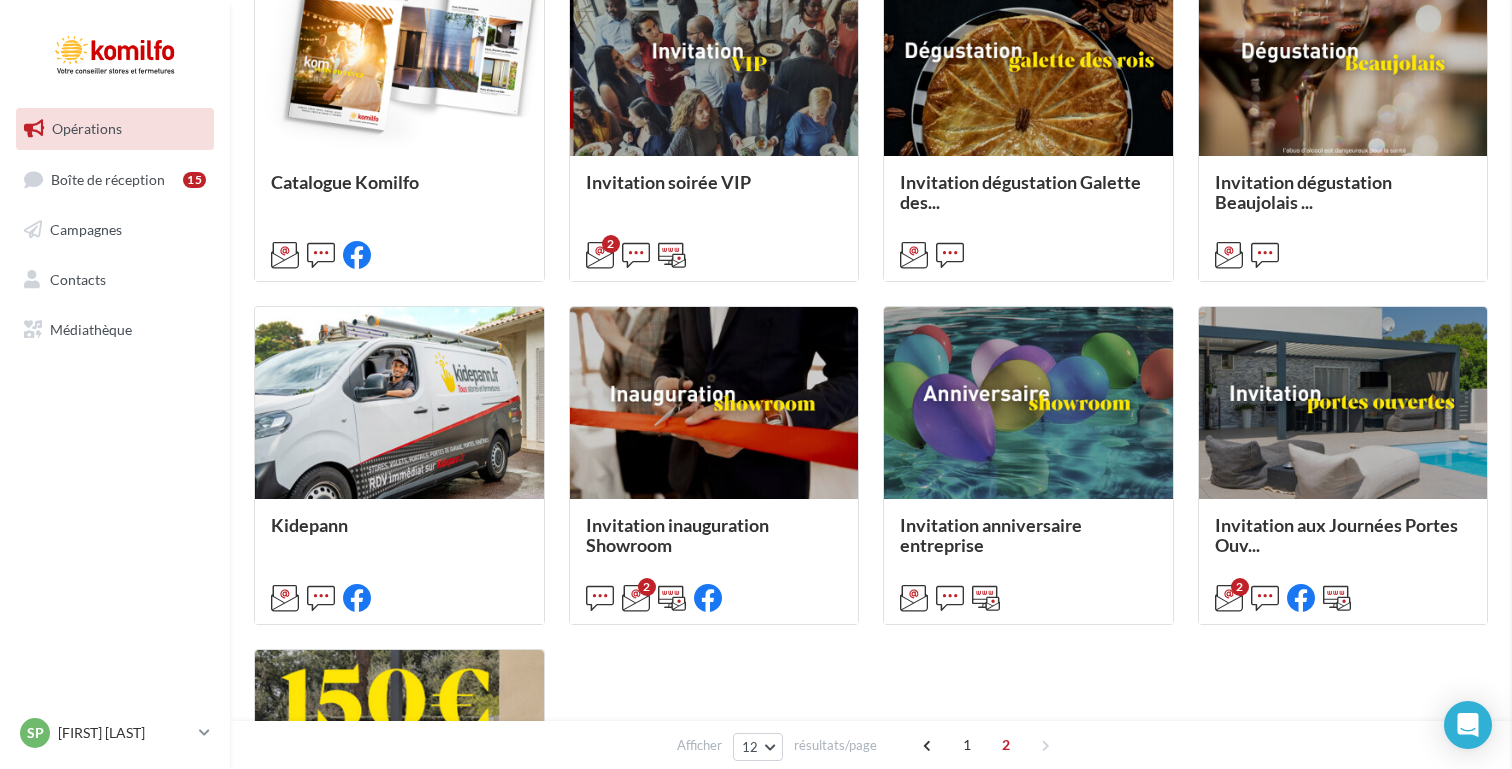 click at bounding box center (2268, 384) 